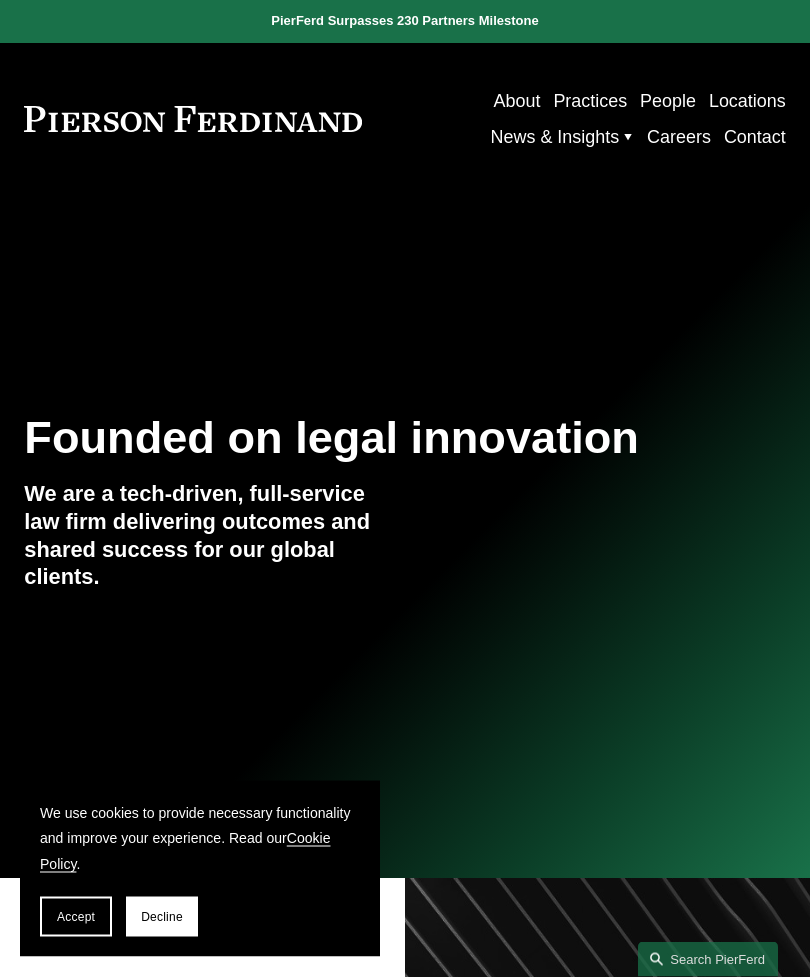 scroll, scrollTop: 0, scrollLeft: 0, axis: both 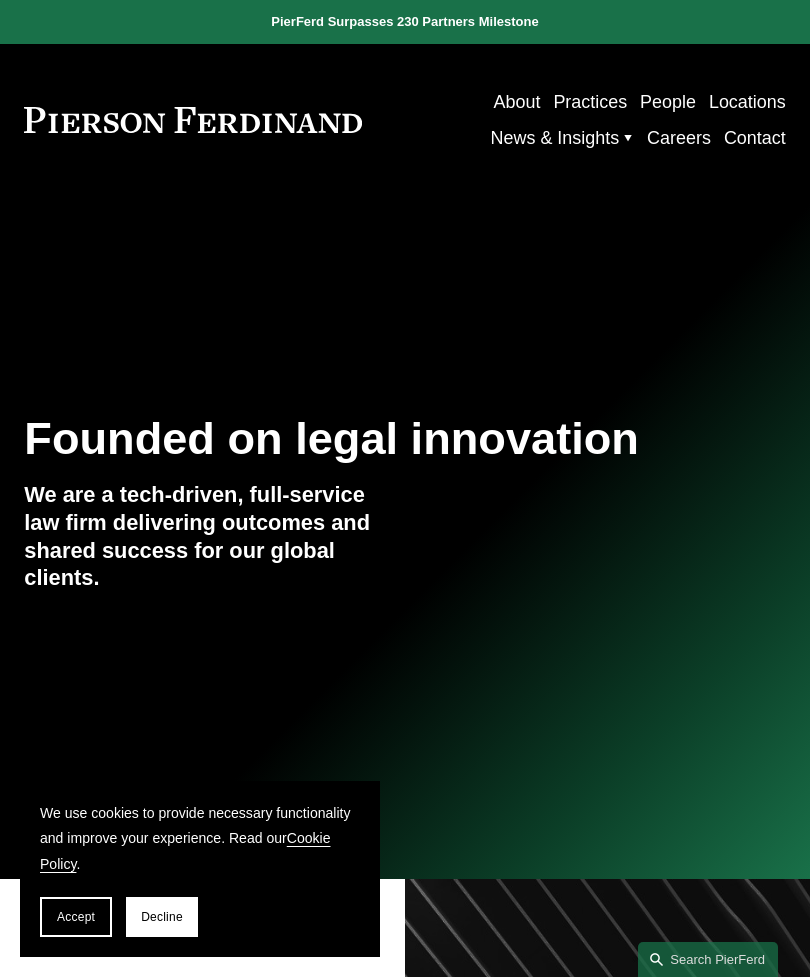 click at bounding box center (0, 0) 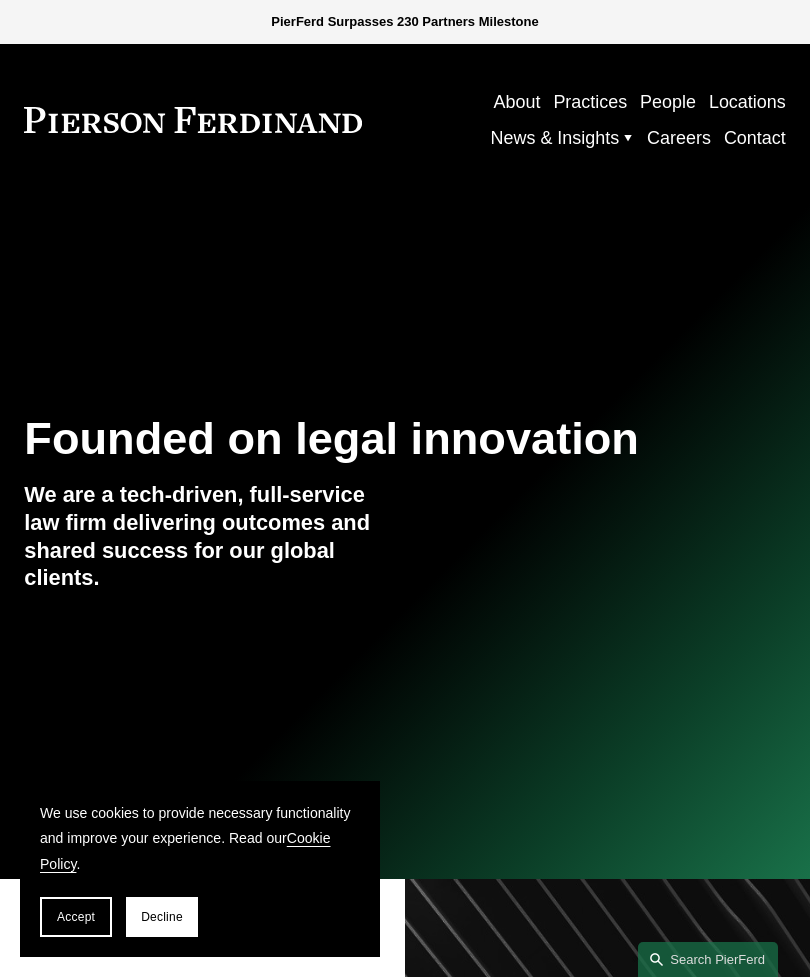 click on "About" at bounding box center (139, 219) 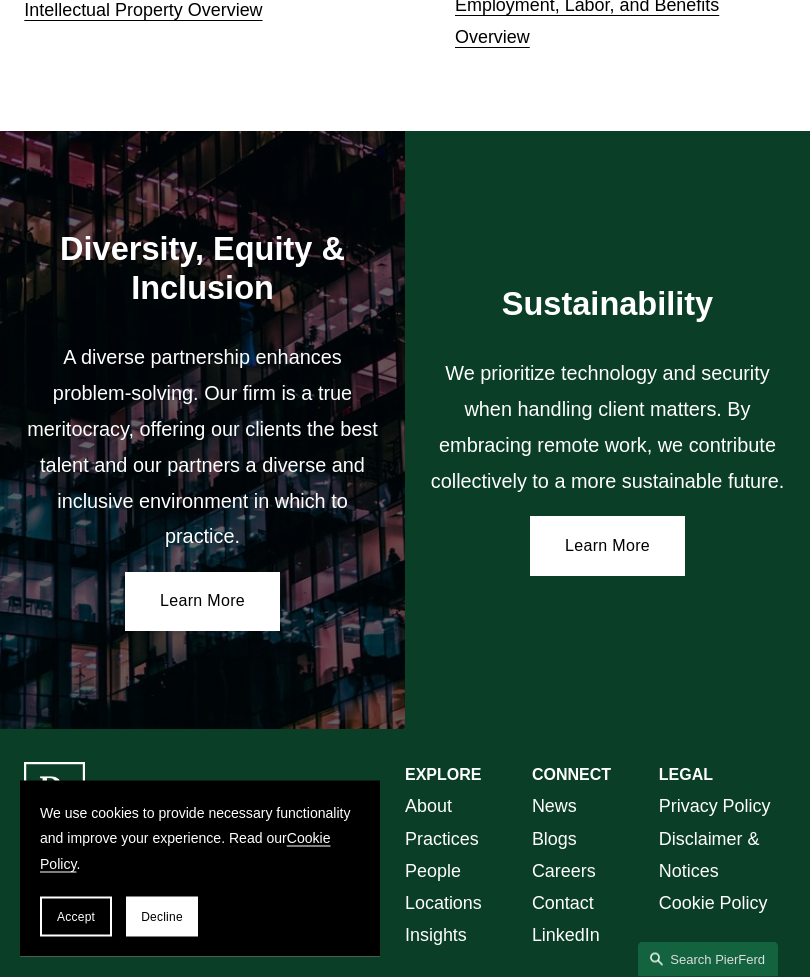 scroll, scrollTop: 2715, scrollLeft: 0, axis: vertical 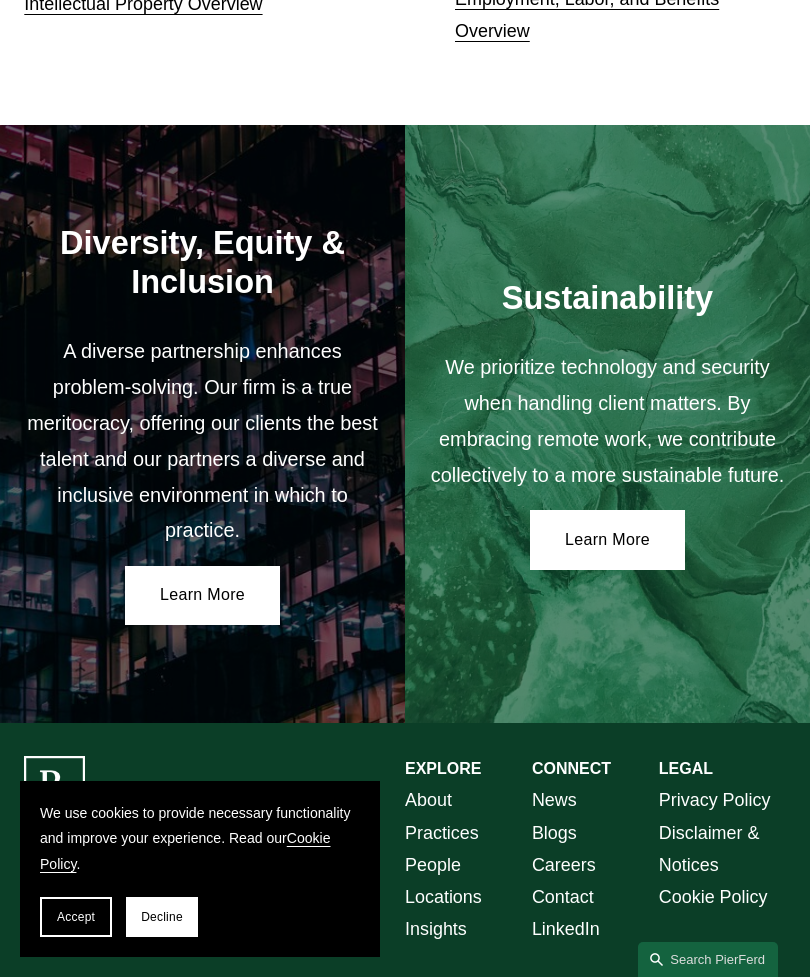 click on "Accept" at bounding box center (76, 917) 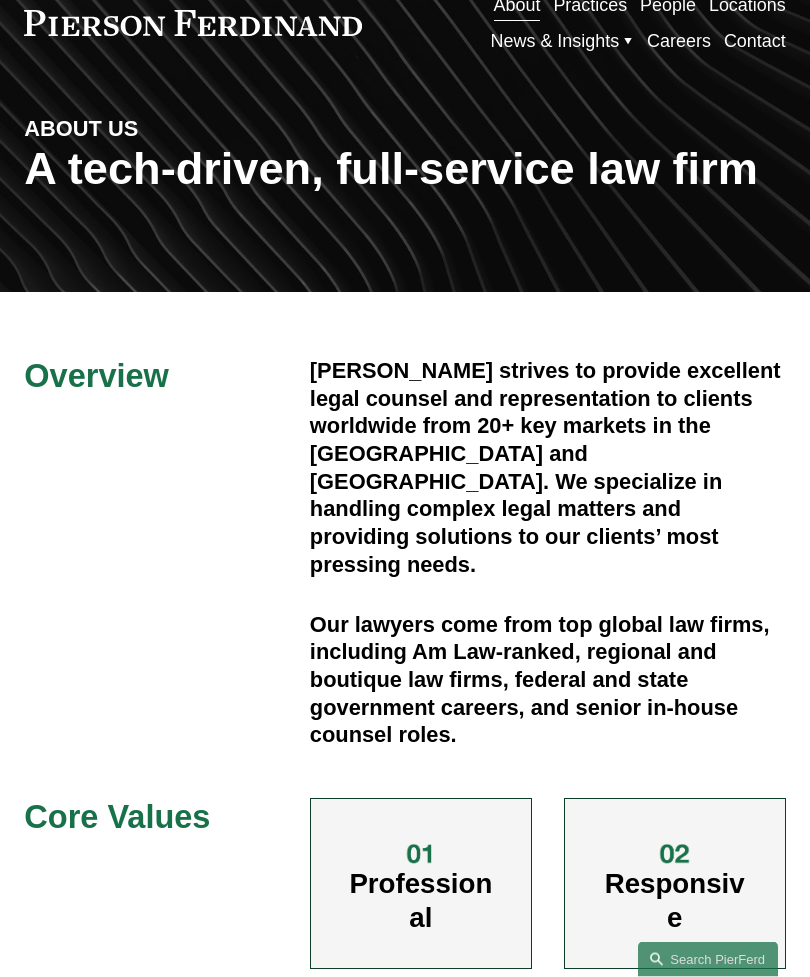 scroll, scrollTop: 0, scrollLeft: 0, axis: both 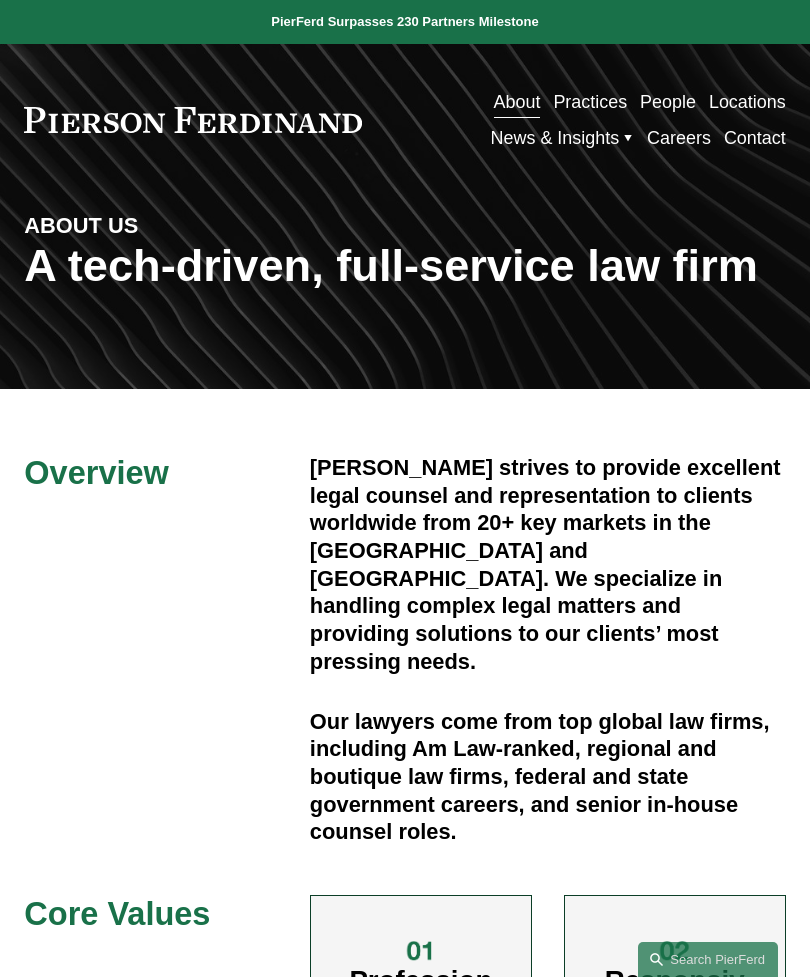 click at bounding box center [0, 0] 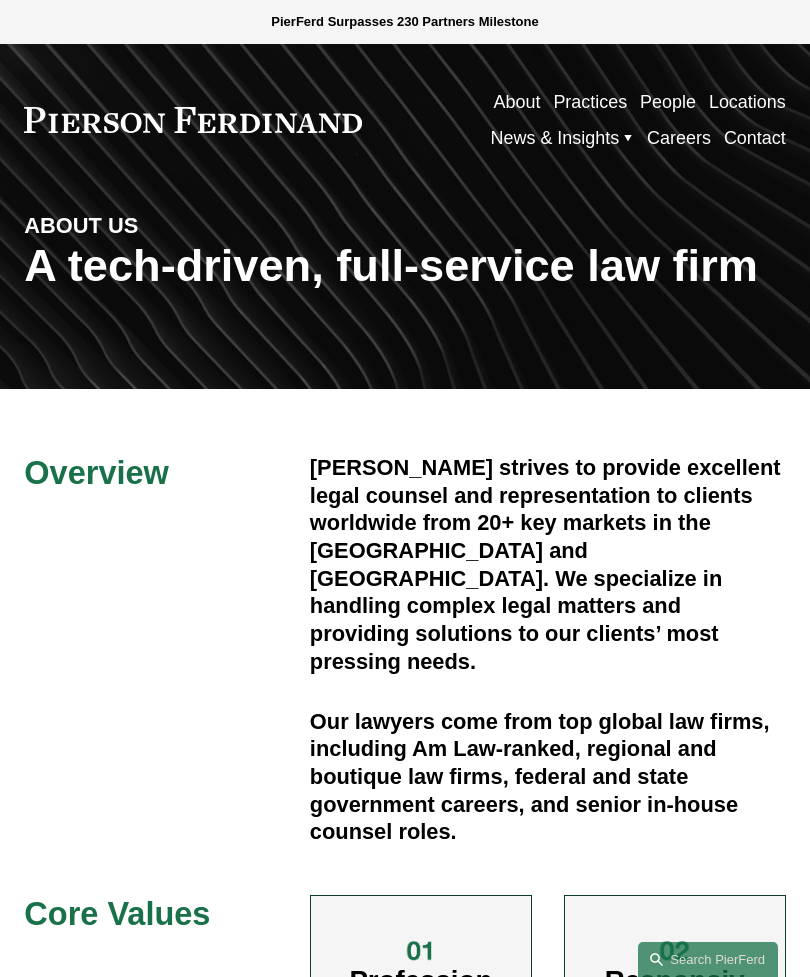 click on "Practices" at bounding box center (181, 324) 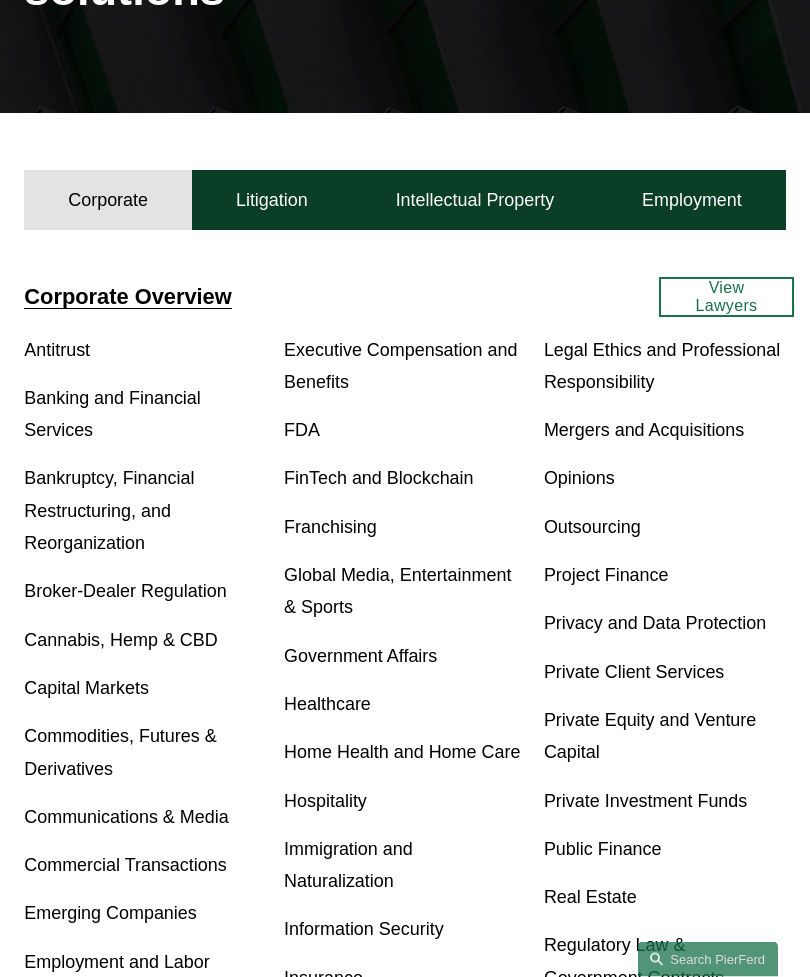 scroll, scrollTop: 328, scrollLeft: 0, axis: vertical 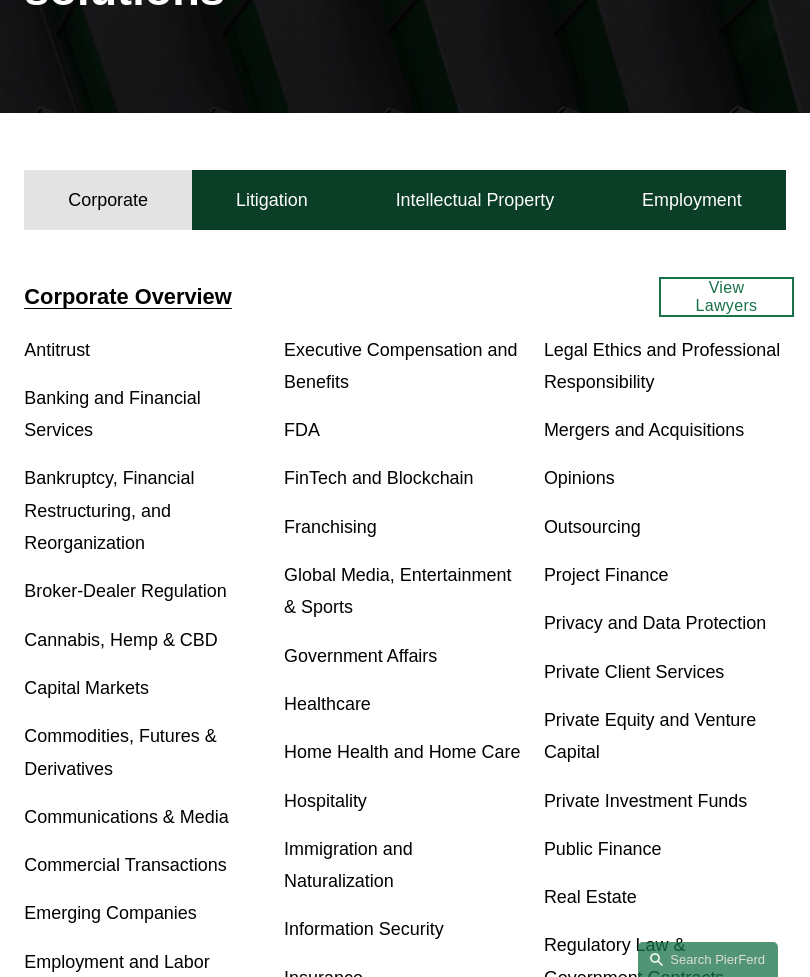 click on "Litigation" at bounding box center (272, 200) 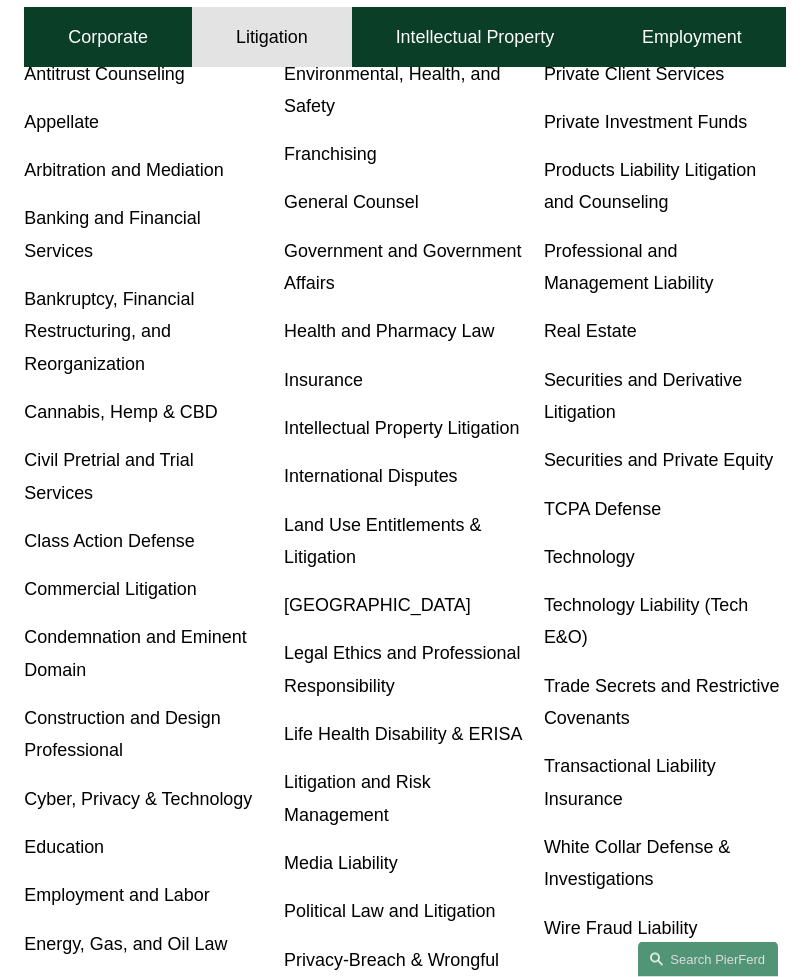 scroll, scrollTop: 606, scrollLeft: 0, axis: vertical 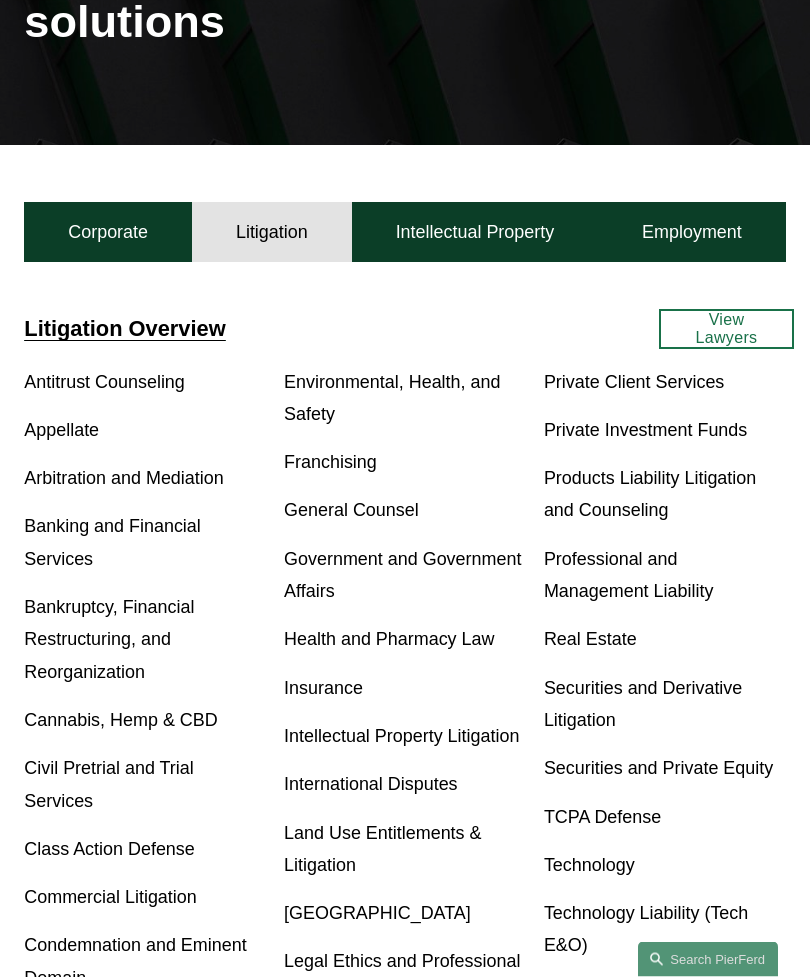 click on "Intellectual Property" at bounding box center [475, 233] 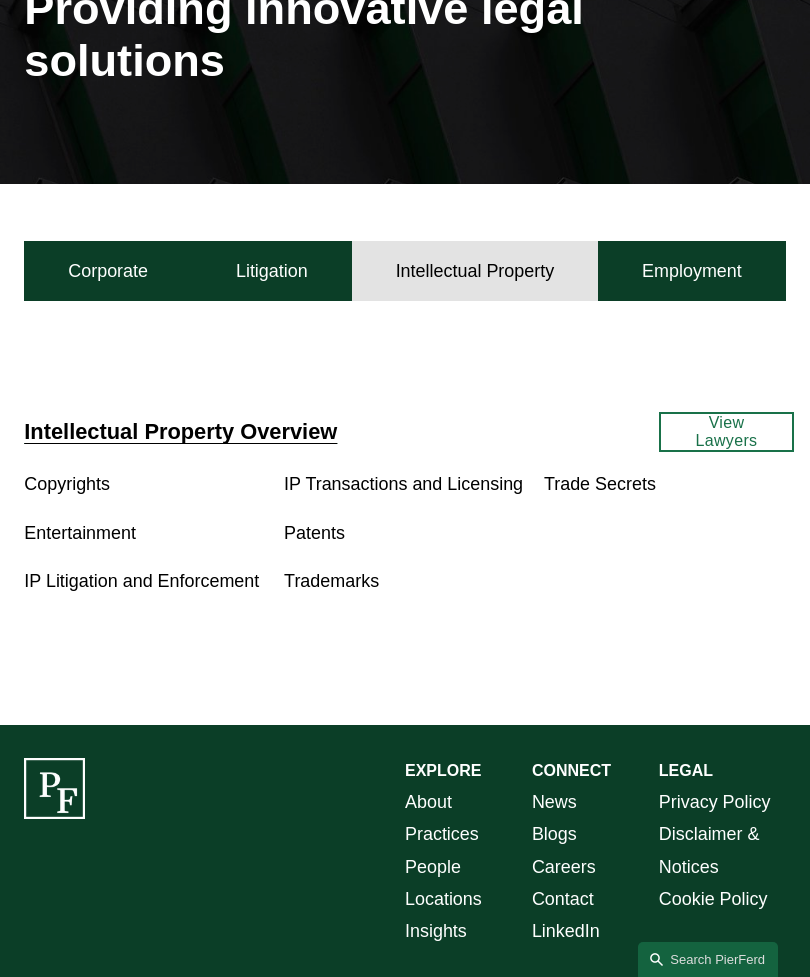 click on "Employment" at bounding box center (692, 271) 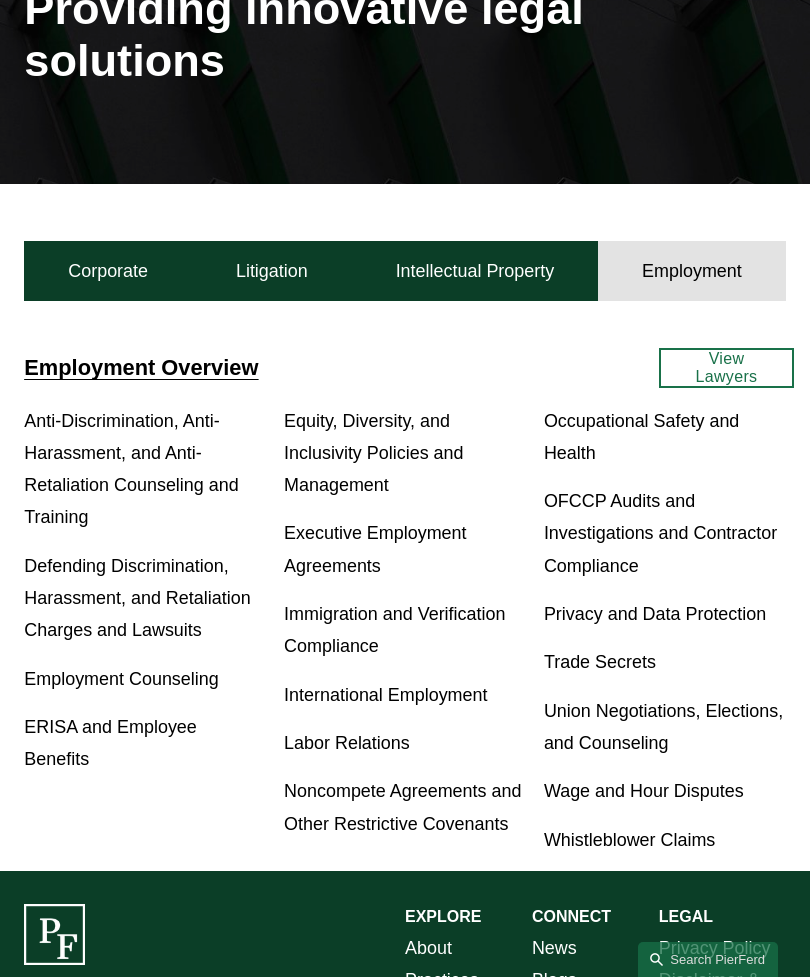 click on "Litigation" at bounding box center (272, 271) 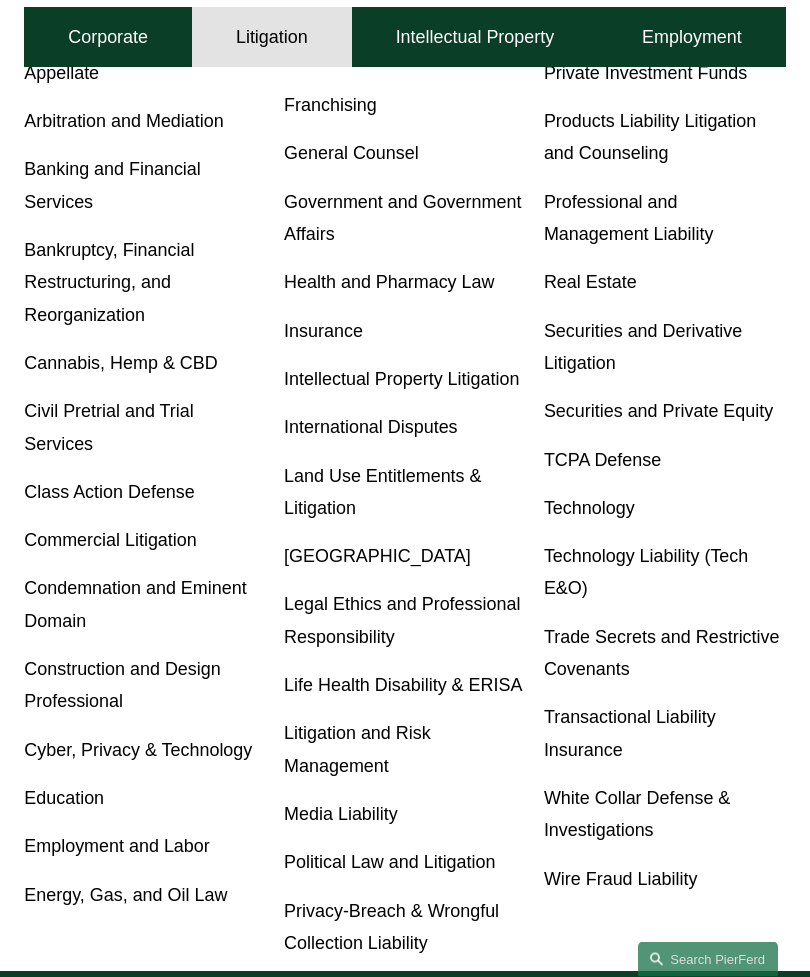 scroll, scrollTop: 665, scrollLeft: 0, axis: vertical 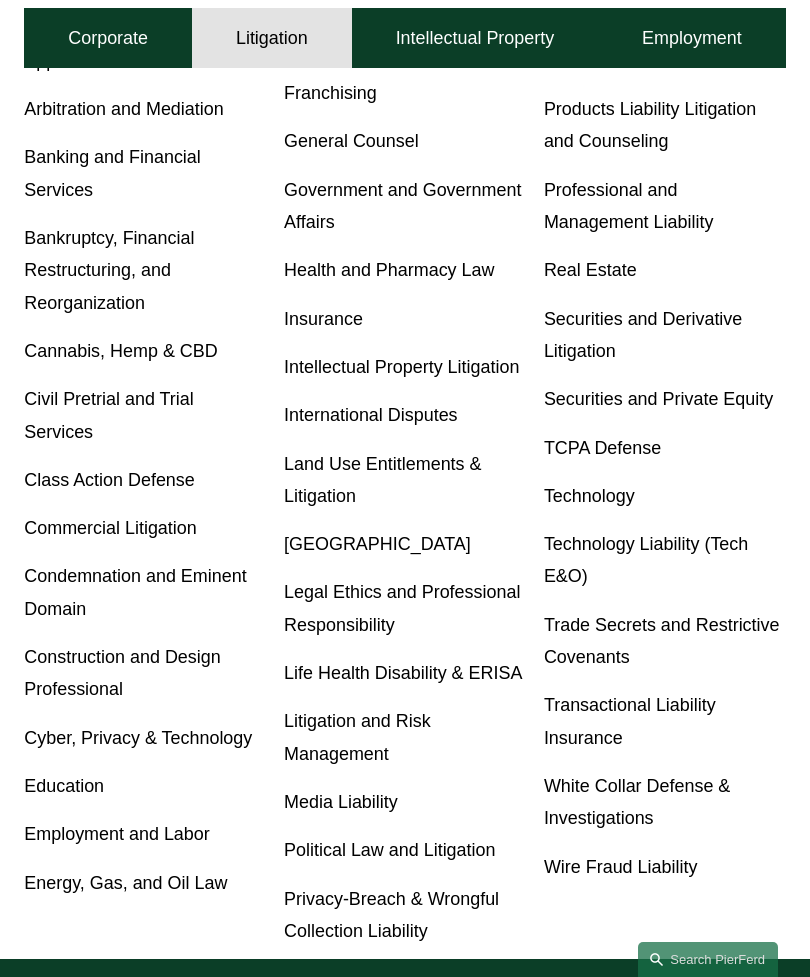 click on "Cyber, Privacy & Technology" at bounding box center (138, 738) 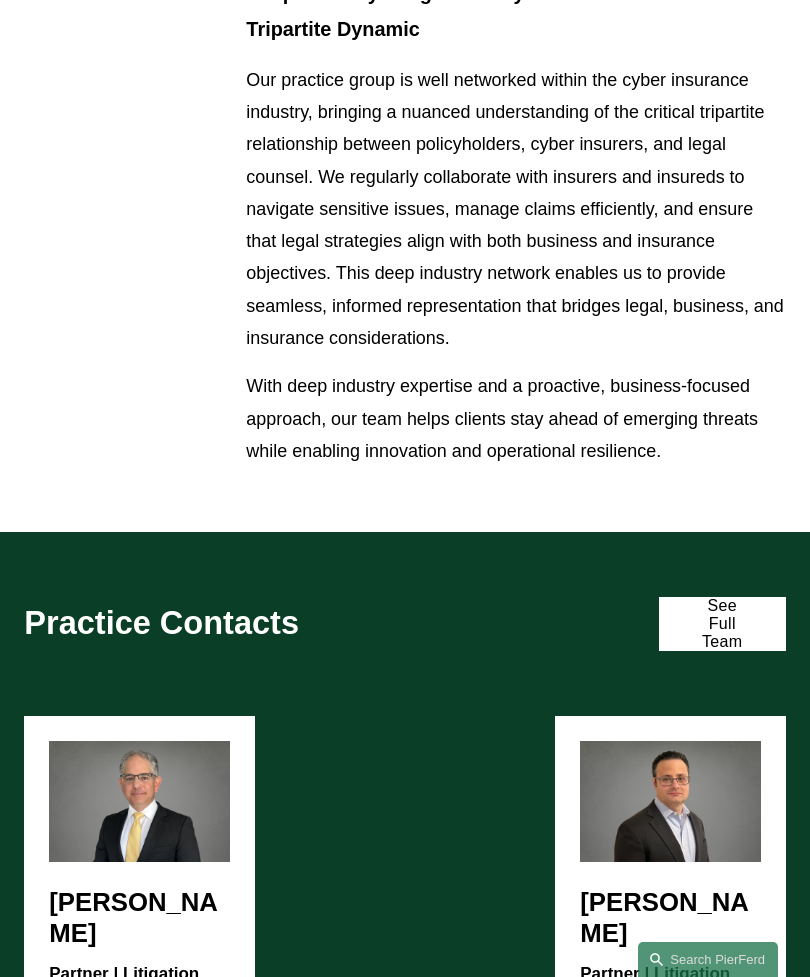 scroll, scrollTop: 2113, scrollLeft: 0, axis: vertical 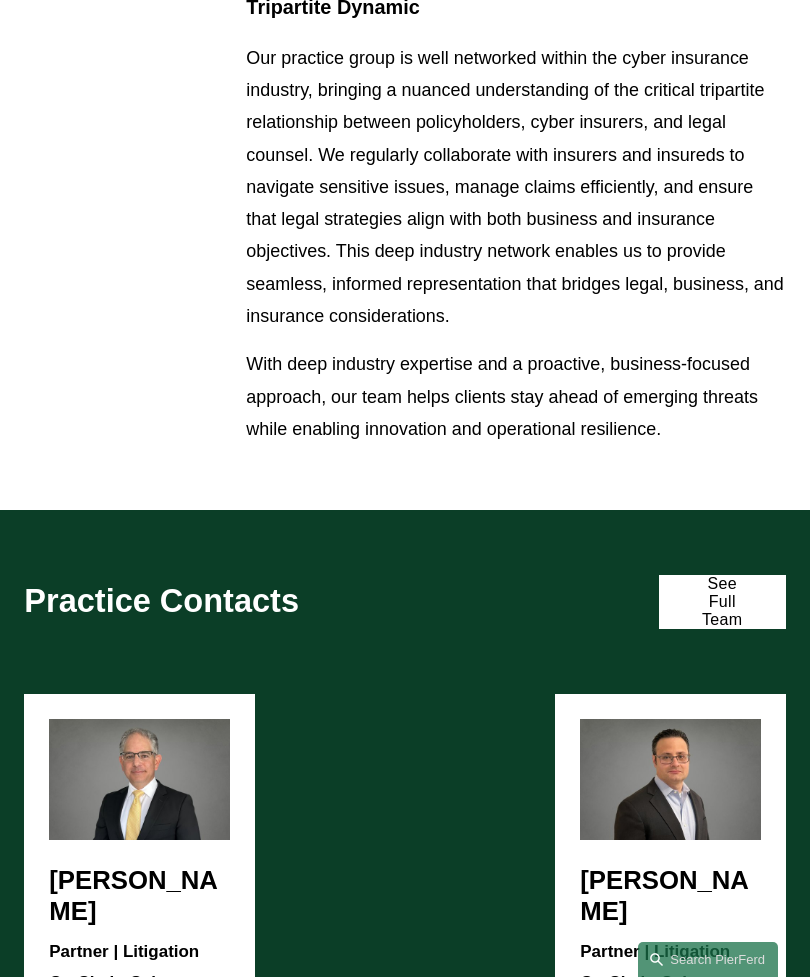 click on "See Full Team" at bounding box center [722, 602] 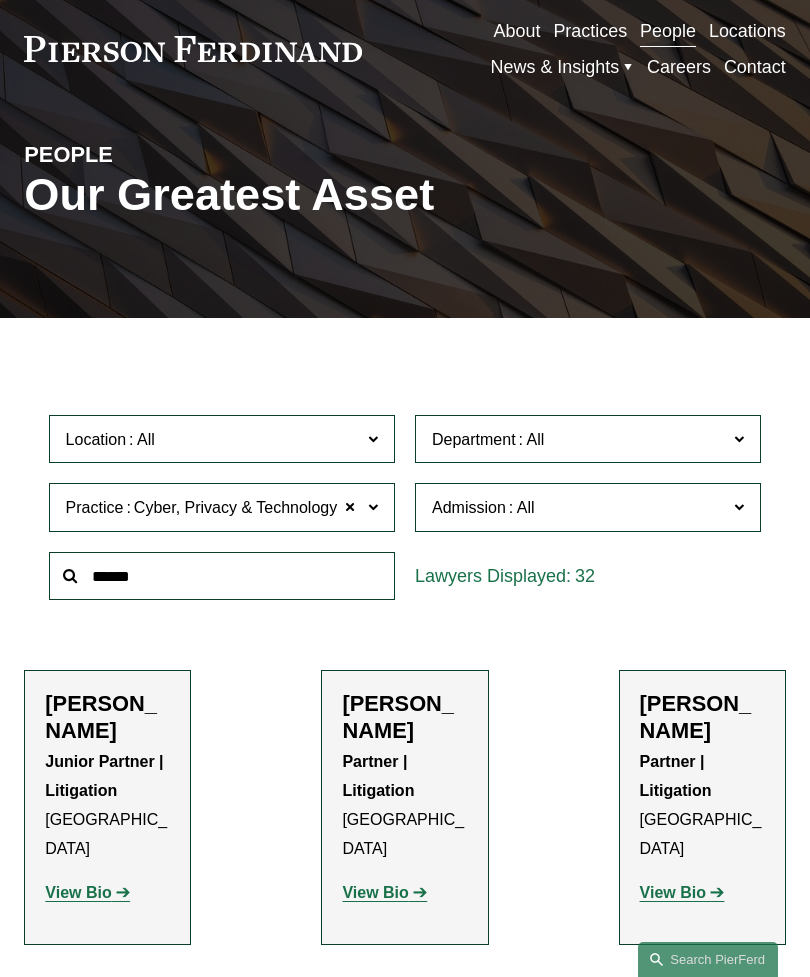 scroll, scrollTop: 68, scrollLeft: 0, axis: vertical 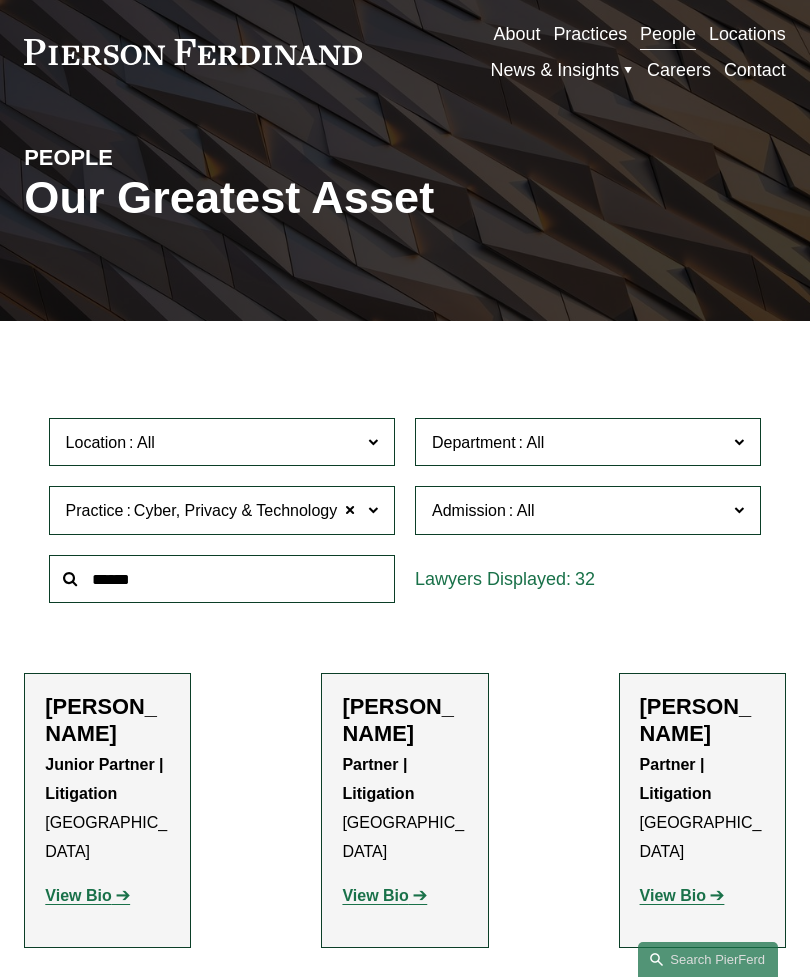 click on "Admission All Arizona California Colorado Connecticut Delaware Denmark District of Columbia Eastern Caribbean Supreme Court (BVI) England and Wales Florida Georgia Hawaii High Court of Australia Illinois Indiana Kentucky Maryland Massachusetts Michigan Minnesota Missouri Nevada New Hampshire New Jersey New Mexico New York North Carolina Ohio Oklahoma Ontario Oregon Pennsylvania South Carolina Spain Supreme Court of New South Wales Tennessee Texas Vermont Virginia Washington Wisconsin" 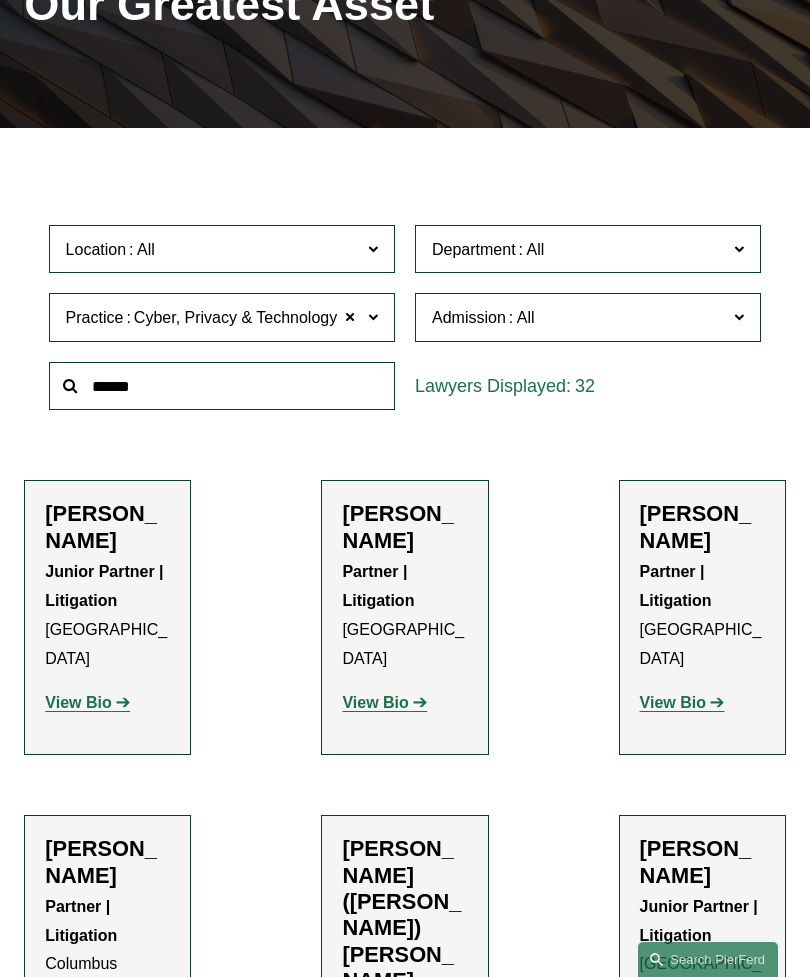 scroll, scrollTop: 270, scrollLeft: 0, axis: vertical 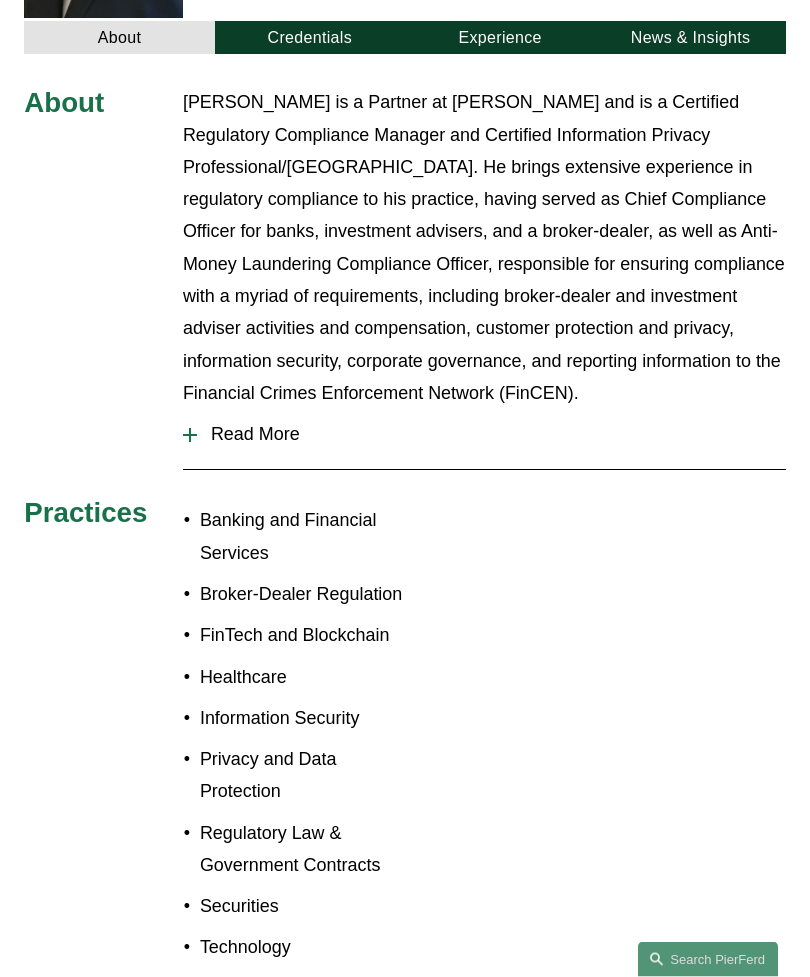 click on "Read More" at bounding box center [491, 435] 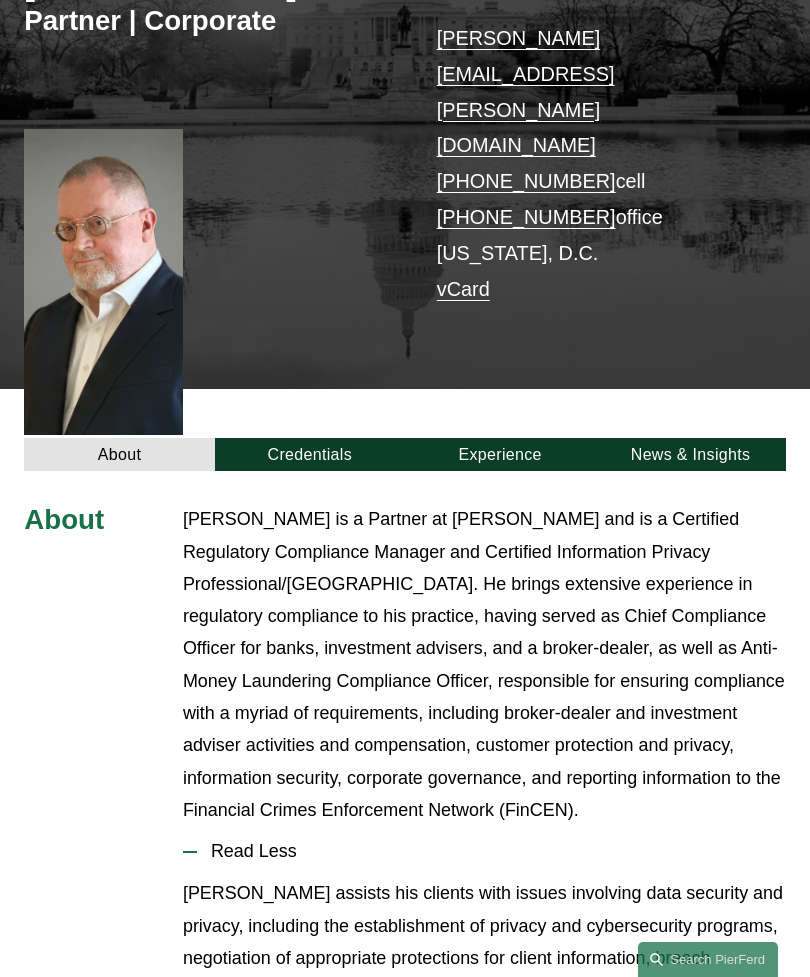 scroll, scrollTop: 287, scrollLeft: 0, axis: vertical 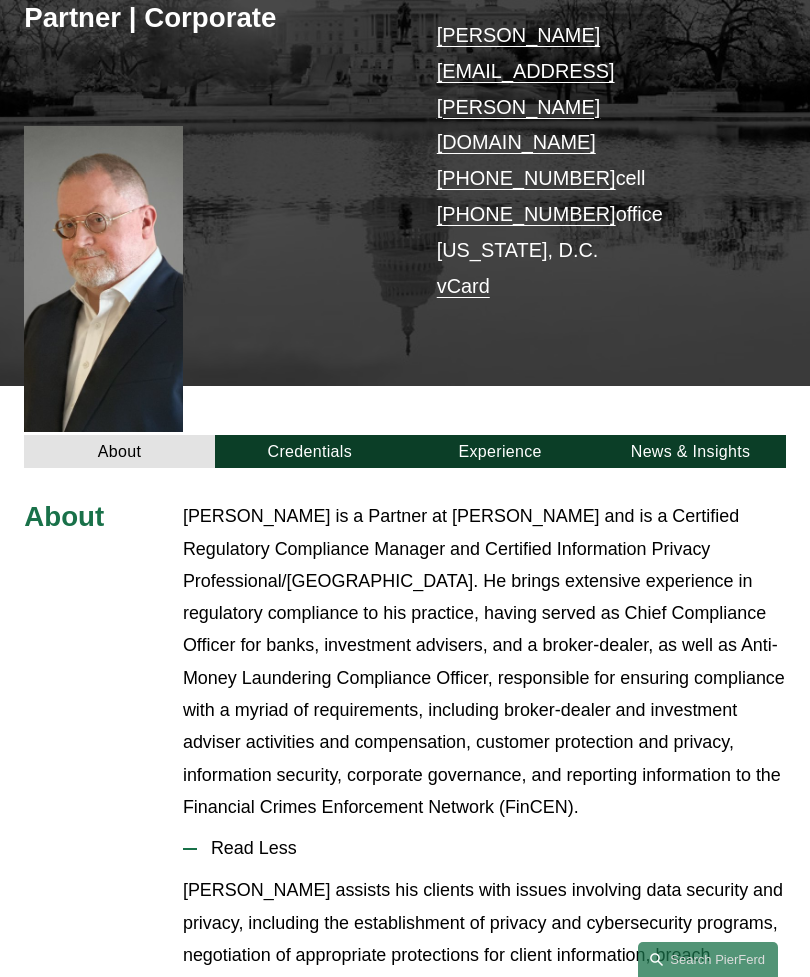click on "Credentials" at bounding box center (310, 451) 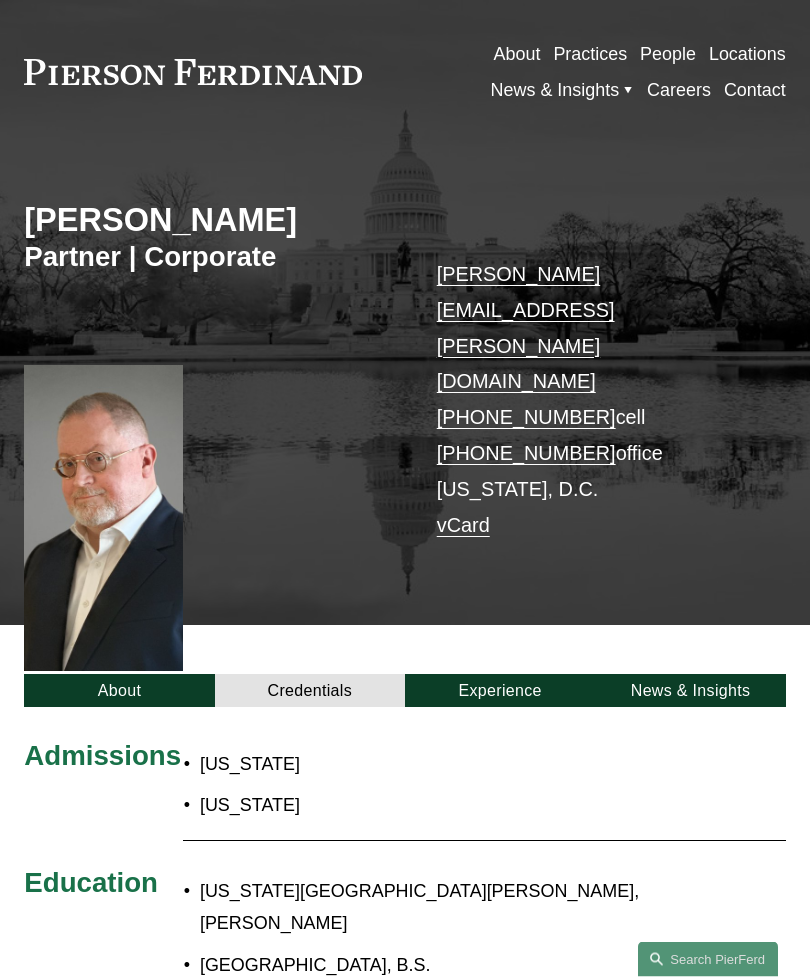 scroll, scrollTop: 48, scrollLeft: 0, axis: vertical 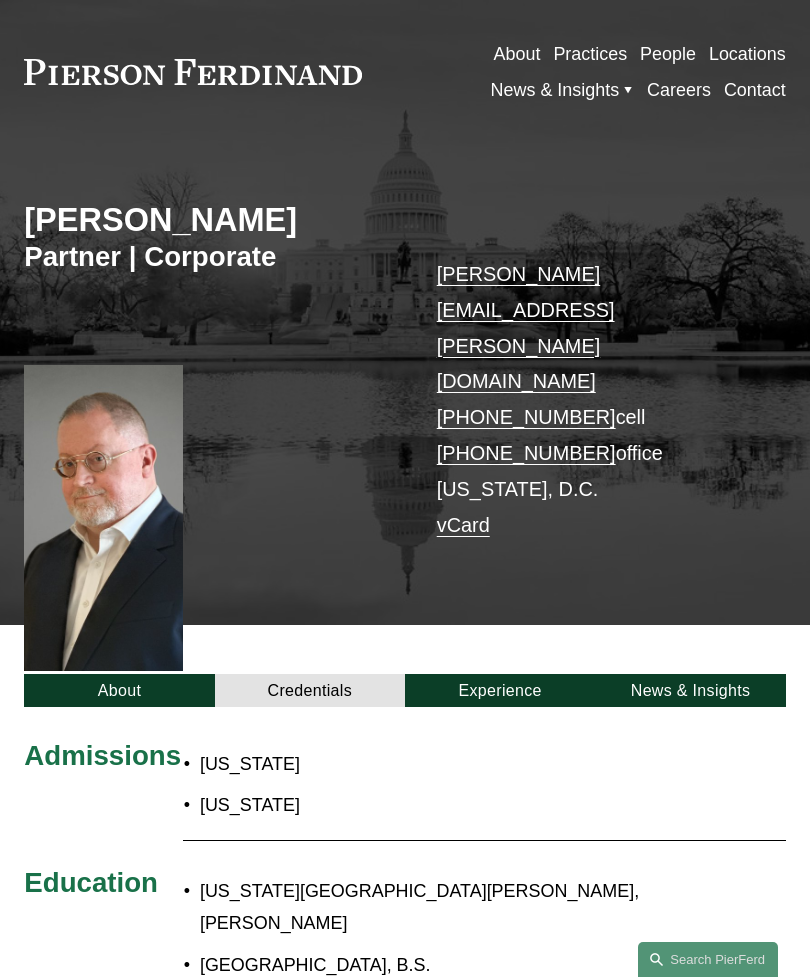 click on "Experience" at bounding box center [500, 690] 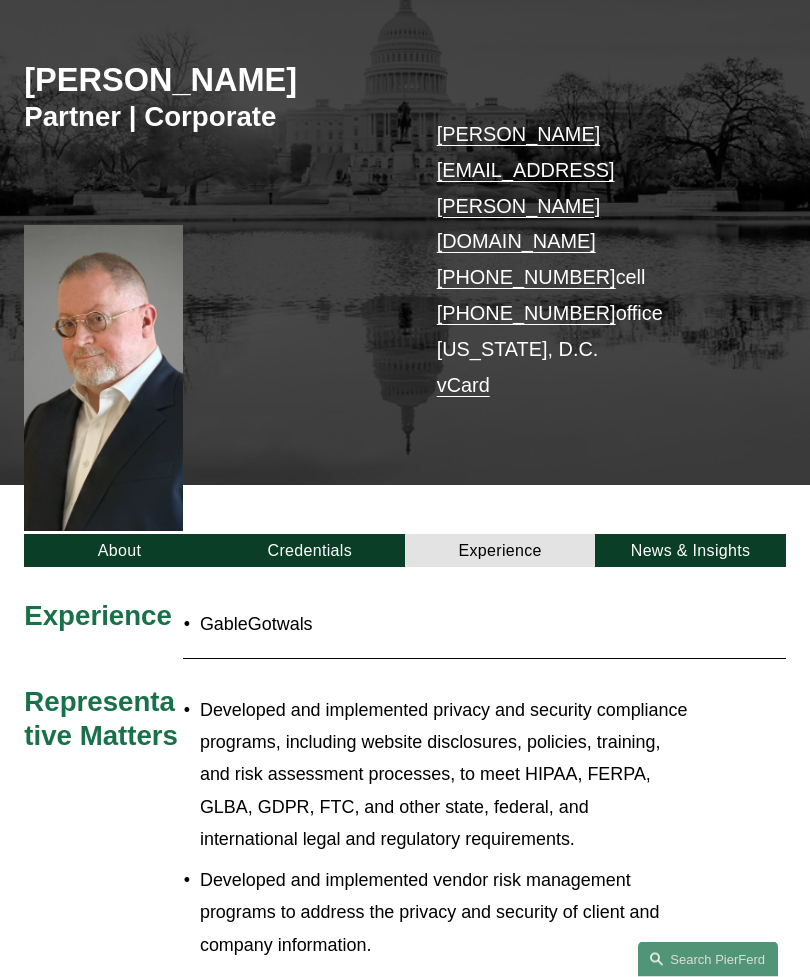 scroll, scrollTop: 188, scrollLeft: 0, axis: vertical 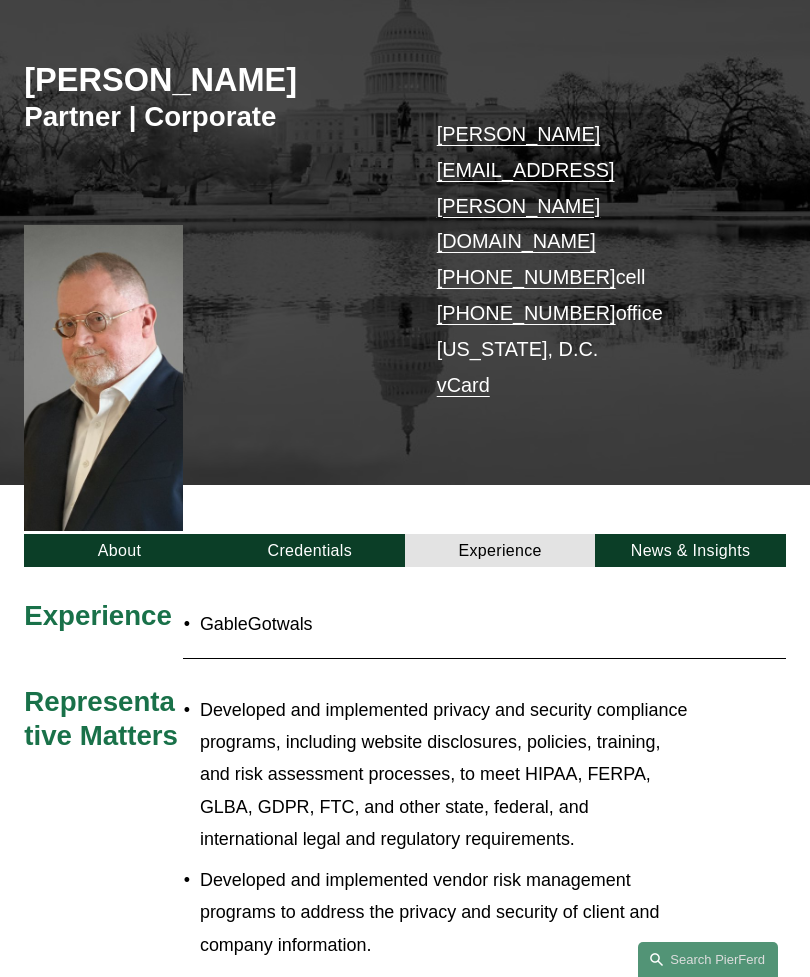 click on "News & Insights" at bounding box center [690, 550] 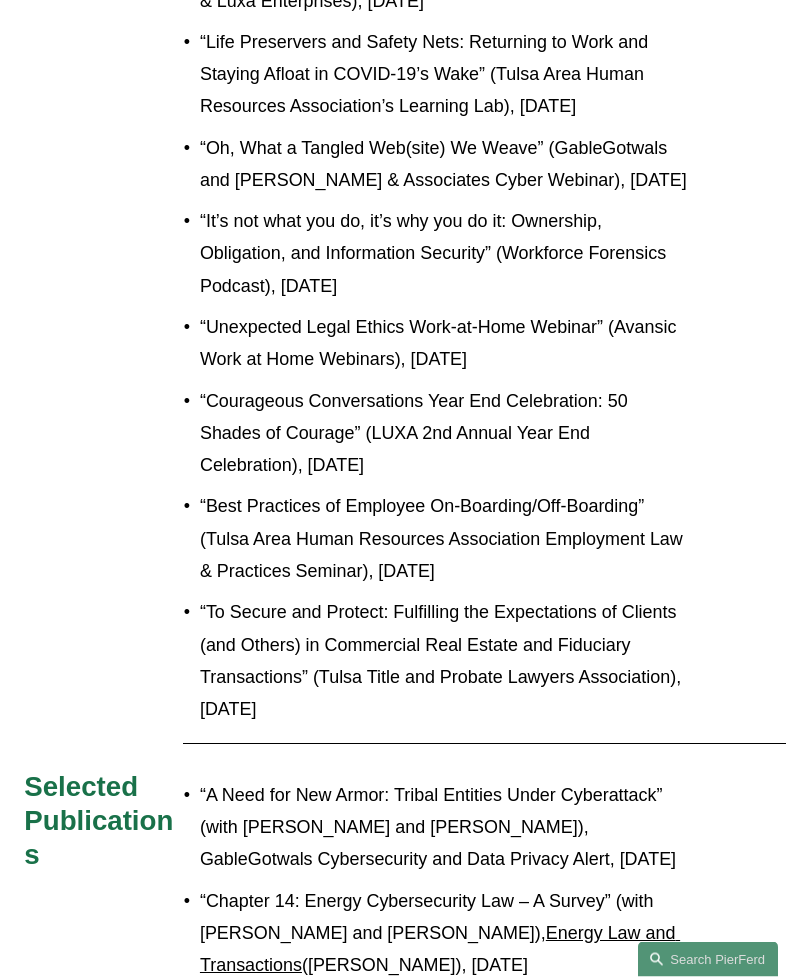 scroll, scrollTop: 1839, scrollLeft: 0, axis: vertical 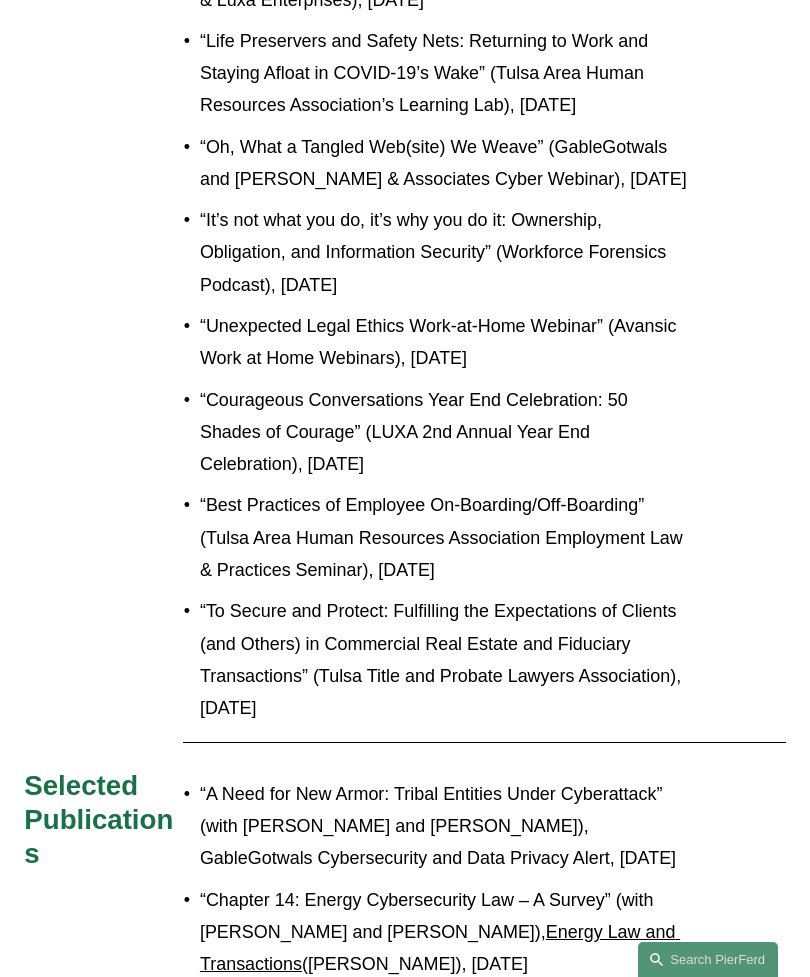 click on "Selected Presentations
“The Ethics of Inclusion: Developing the Words, Actions, and Achievements to Change Yourself and Your Practice” (Lawline), June 8, 2023 “Proactively Managing Vendor Relationships: Setting Expectations, Avoiding Surprises, and Getting Your Stuff Back” (Lawline), February 22, 2023 “What Now? Post-Breach Cybersecurity Issues: Addressing the Obvious and the Hidden, Not-Initially-Visible, and Otherwise Neglected Causes and Consequences of a Data Breach” (SouthWest Benefits Association), November 8, 2022 “Beyond Attorney-Client Privilege: Reconciling Traditional Attorney Issues and an In-House Environment” (Association of Corporate Counsel), September 16, 2022 “IT/IT Security, and Legal; Building Mutually Beneficial Relationships” (ISSA), November 8, 2021 “Cool to be Kind: The Expectation of Positivity and the Need to Belong” (DisruptHR Tulsa), October 20, 2021
Selected Publications" at bounding box center (405, 101) 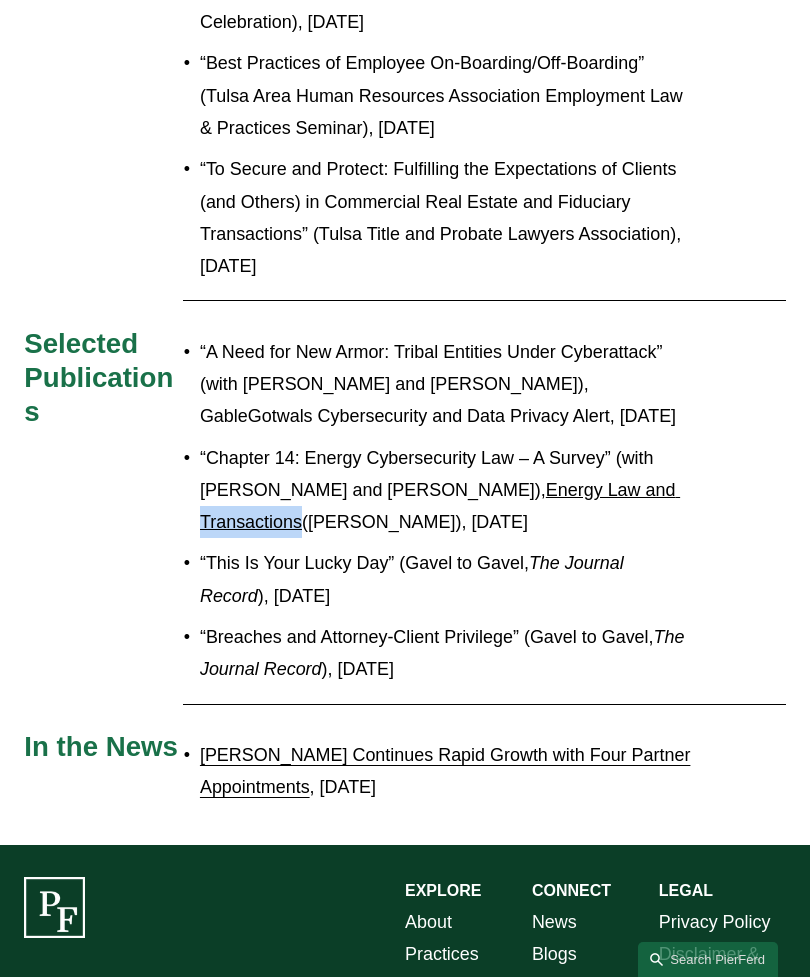 scroll, scrollTop: 2288, scrollLeft: 0, axis: vertical 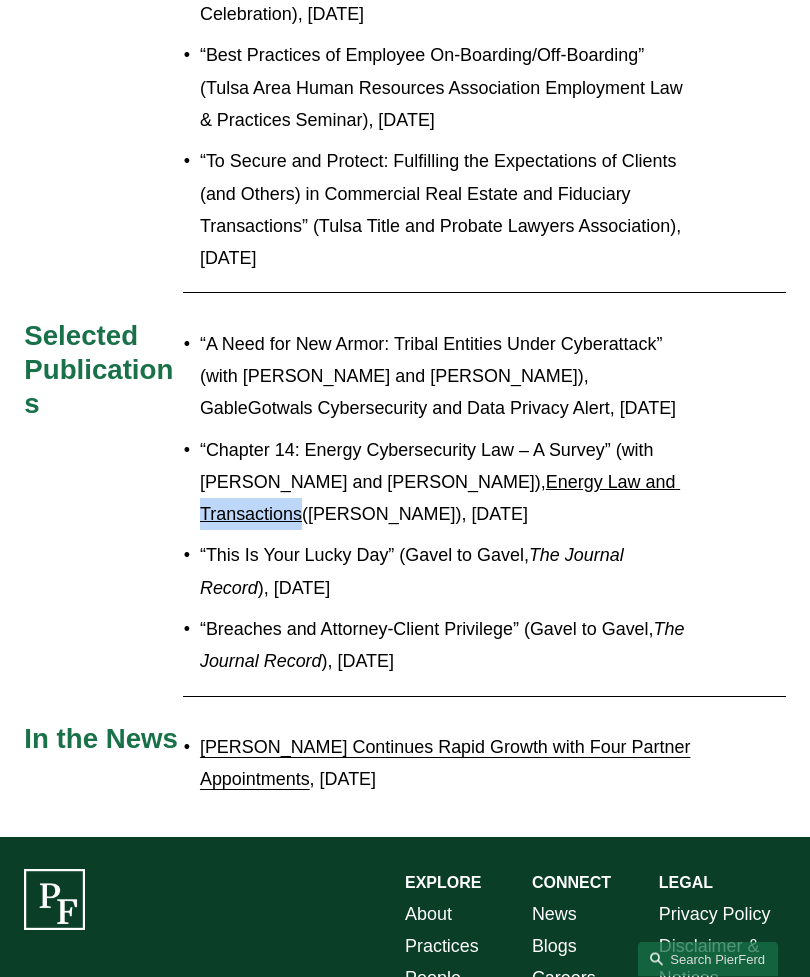 click on "Selected Presentations
“The Ethics of Inclusion: Developing the Words, Actions, and Achievements to Change Yourself and Your Practice” (Lawline), June 8, 2023 “Proactively Managing Vendor Relationships: Setting Expectations, Avoiding Surprises, and Getting Your Stuff Back” (Lawline), February 22, 2023 “What Now? Post-Breach Cybersecurity Issues: Addressing the Obvious and the Hidden, Not-Initially-Visible, and Otherwise Neglected Causes and Consequences of a Data Breach” (SouthWest Benefits Association), November 8, 2022 “Beyond Attorney-Client Privilege: Reconciling Traditional Attorney Issues and an In-House Environment” (Association of Corporate Counsel), September 16, 2022 “IT/IT Security, and Legal; Building Mutually Beneficial Relationships” (ISSA), November 8, 2021 “Cool to be Kind: The Expectation of Positivity and the Need to Belong” (DisruptHR Tulsa), October 20, 2021
Selected Publications" at bounding box center [405, -348] 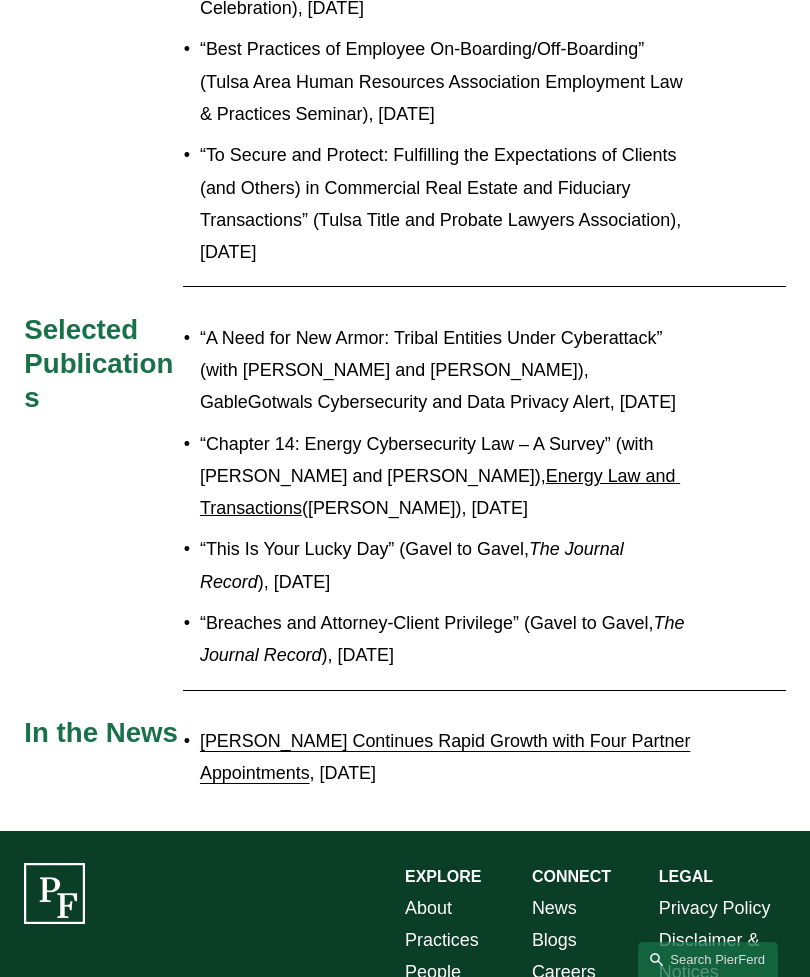 scroll, scrollTop: 2355, scrollLeft: 0, axis: vertical 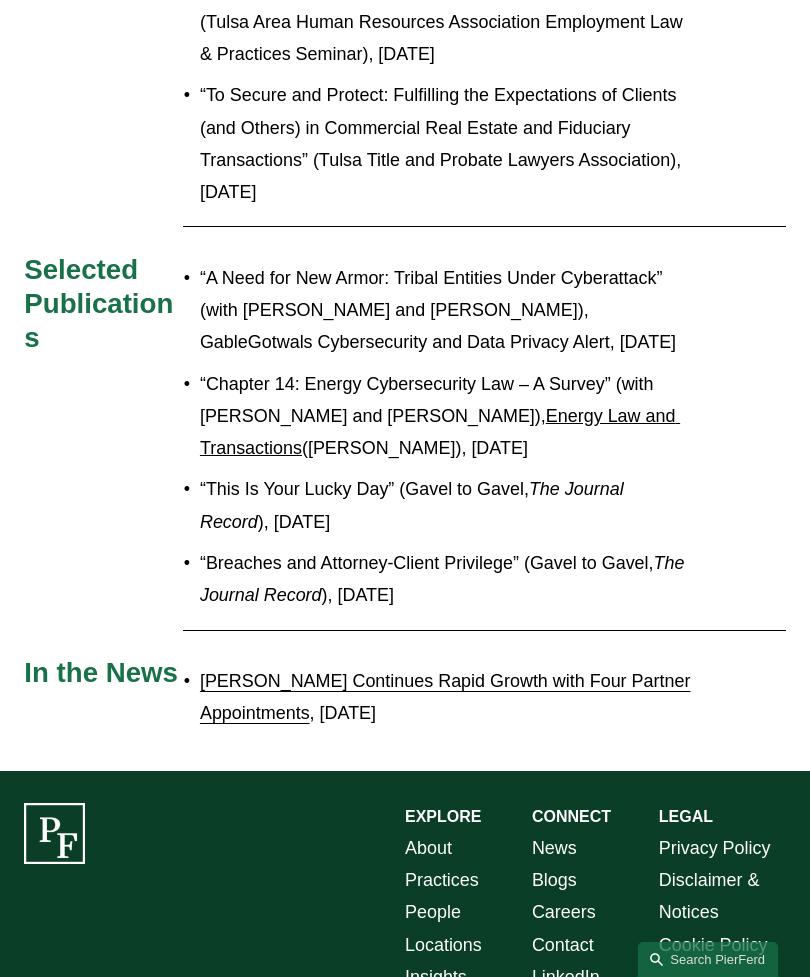 click on "Locations" at bounding box center [443, 945] 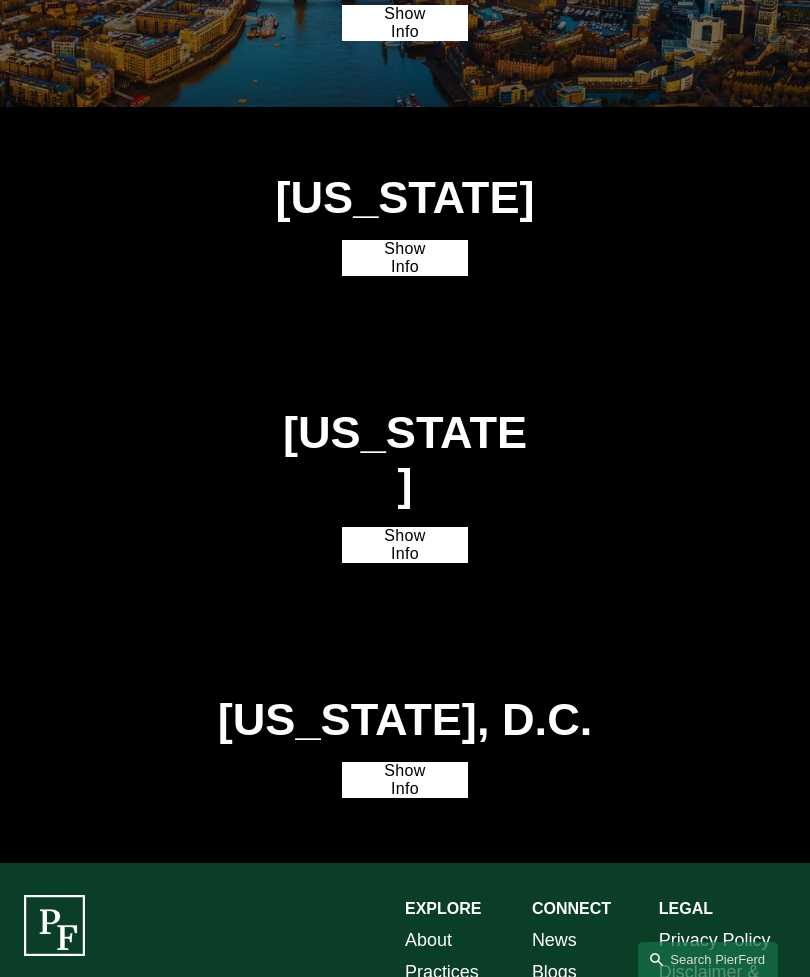scroll, scrollTop: 4726, scrollLeft: 0, axis: vertical 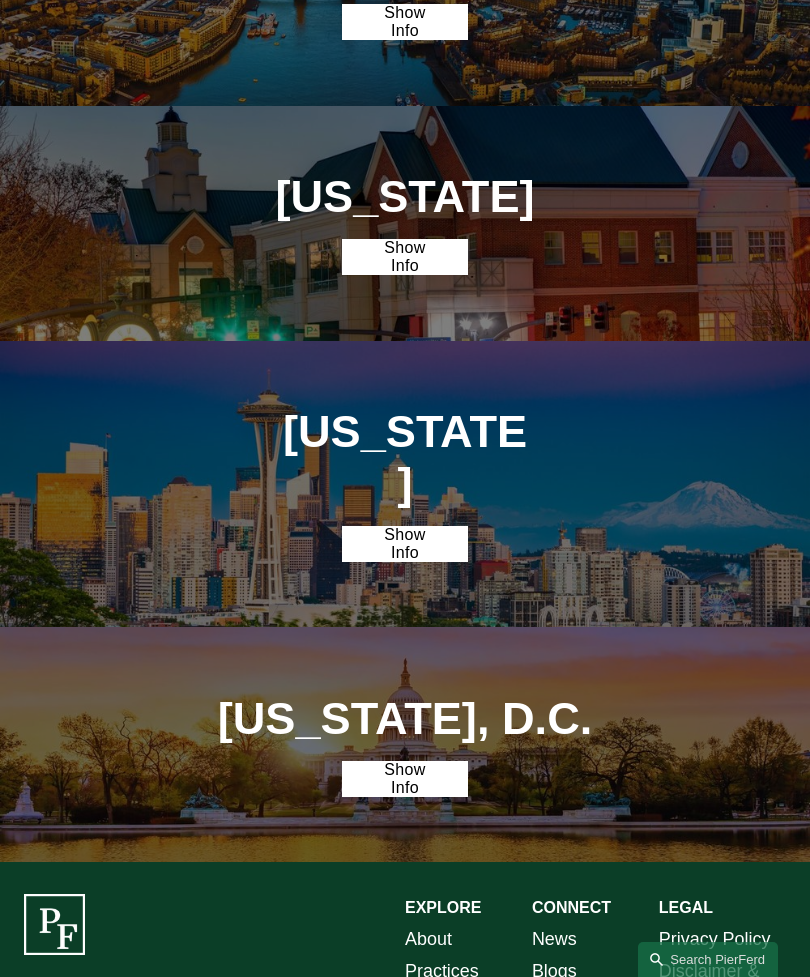 click on "Show Info" at bounding box center (405, 779) 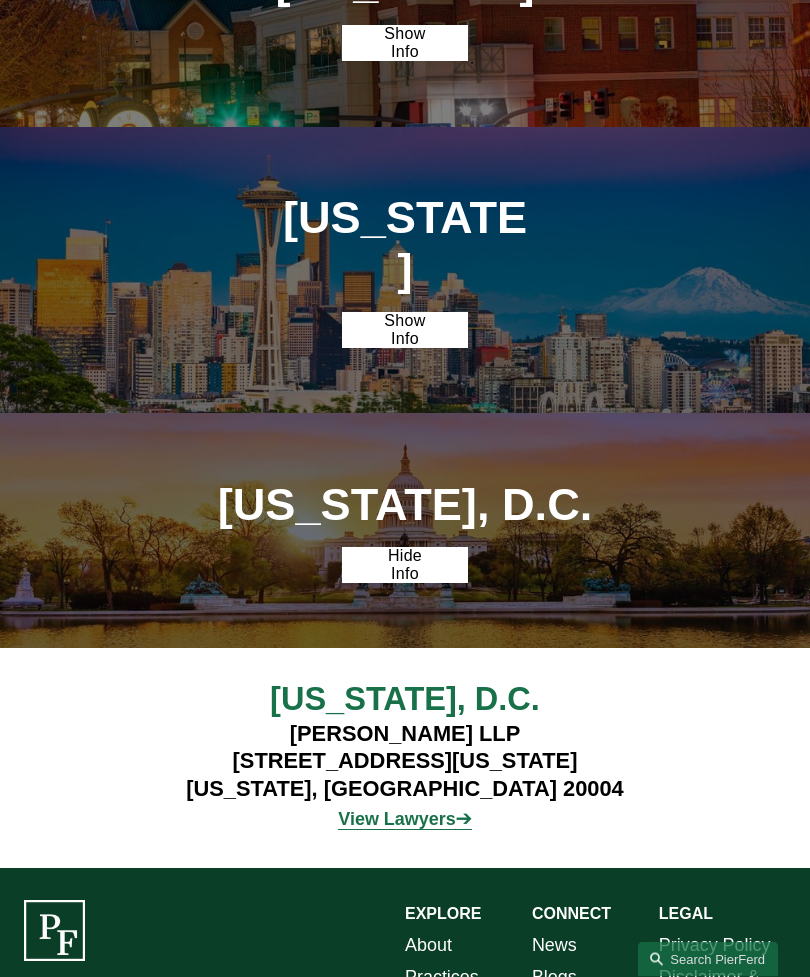 scroll, scrollTop: 4940, scrollLeft: 0, axis: vertical 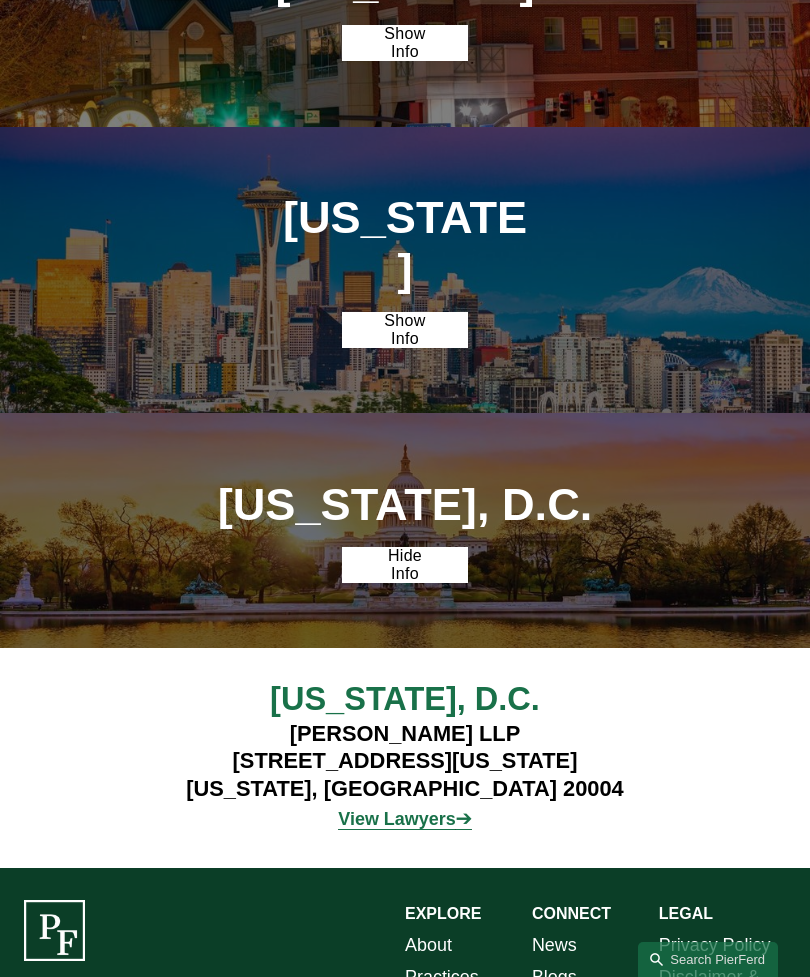 click on "View Lawyers" at bounding box center (396, 819) 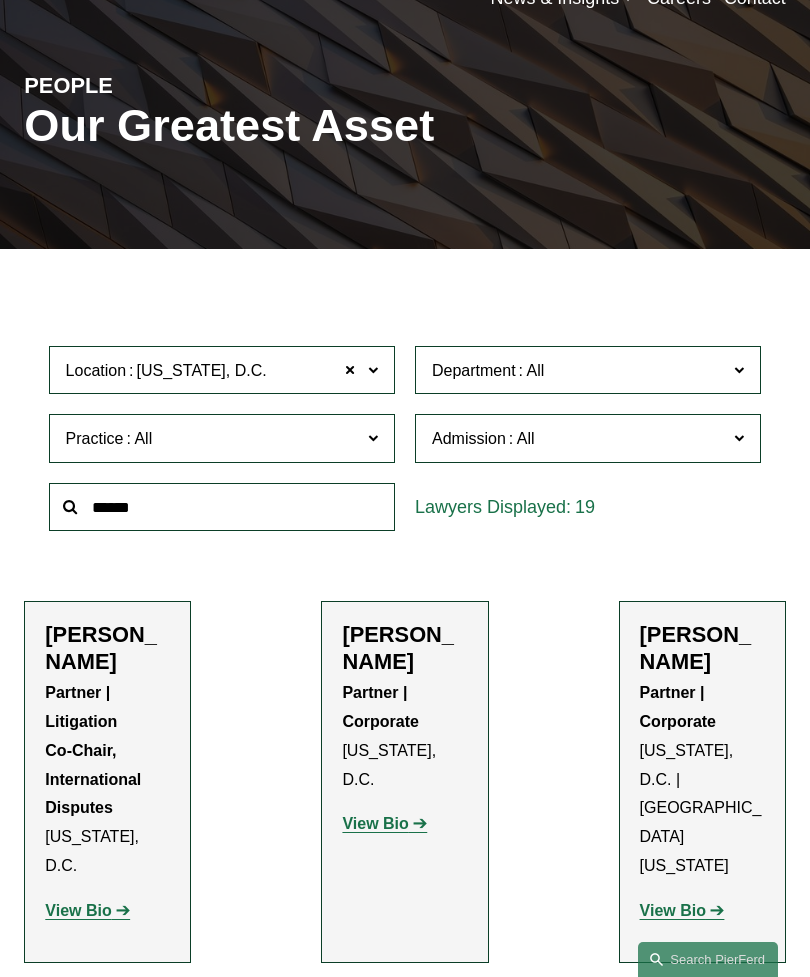 scroll, scrollTop: 136, scrollLeft: 0, axis: vertical 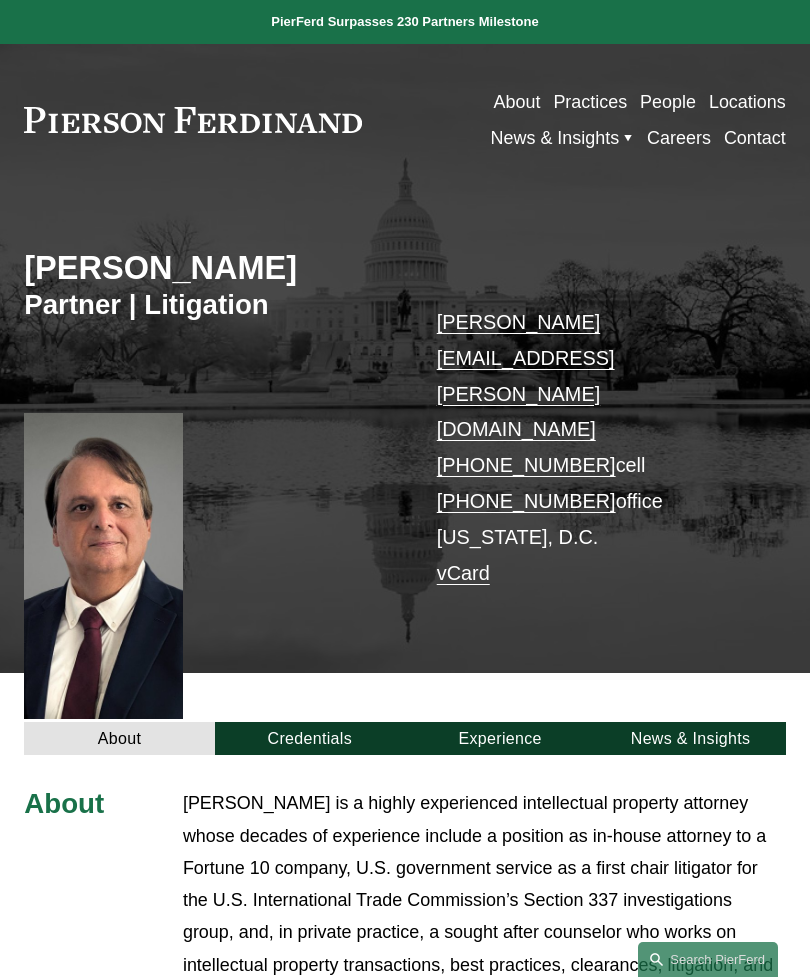 click on "Credentials" at bounding box center (310, 738) 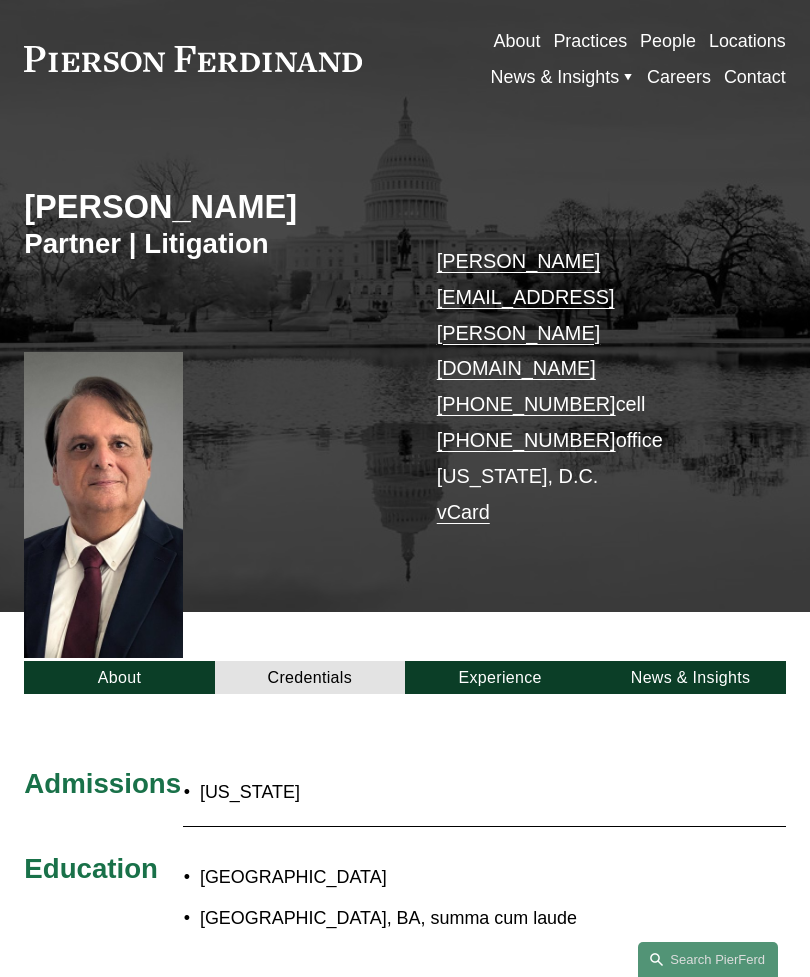 scroll, scrollTop: 0, scrollLeft: 0, axis: both 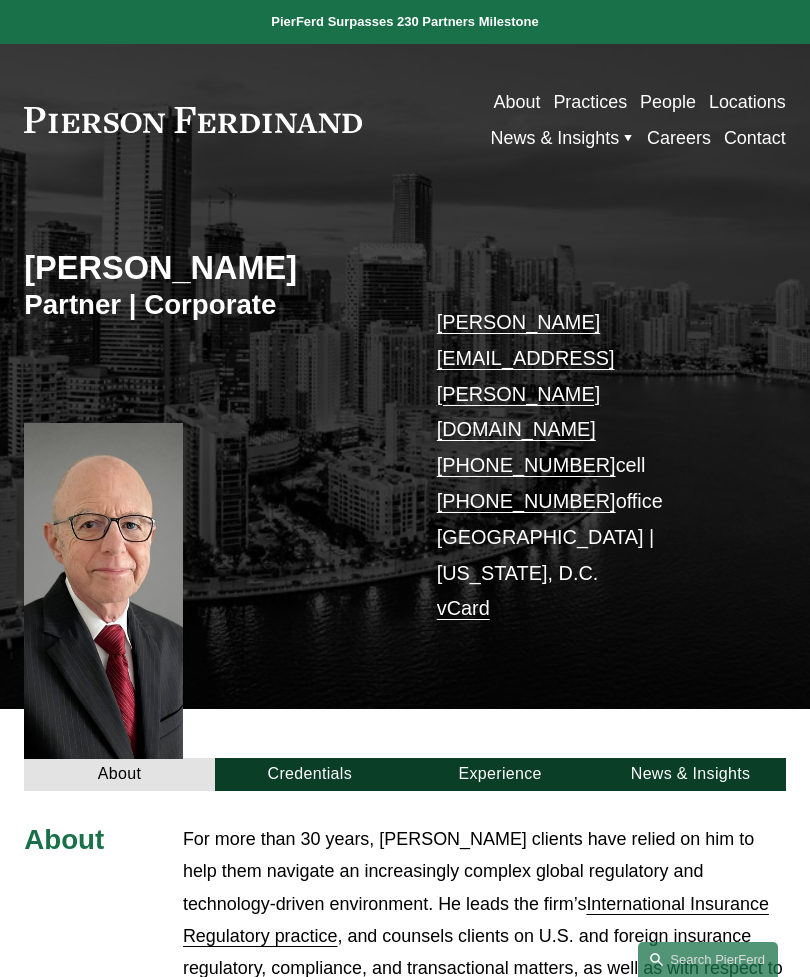 click on "Credentials" at bounding box center (310, 774) 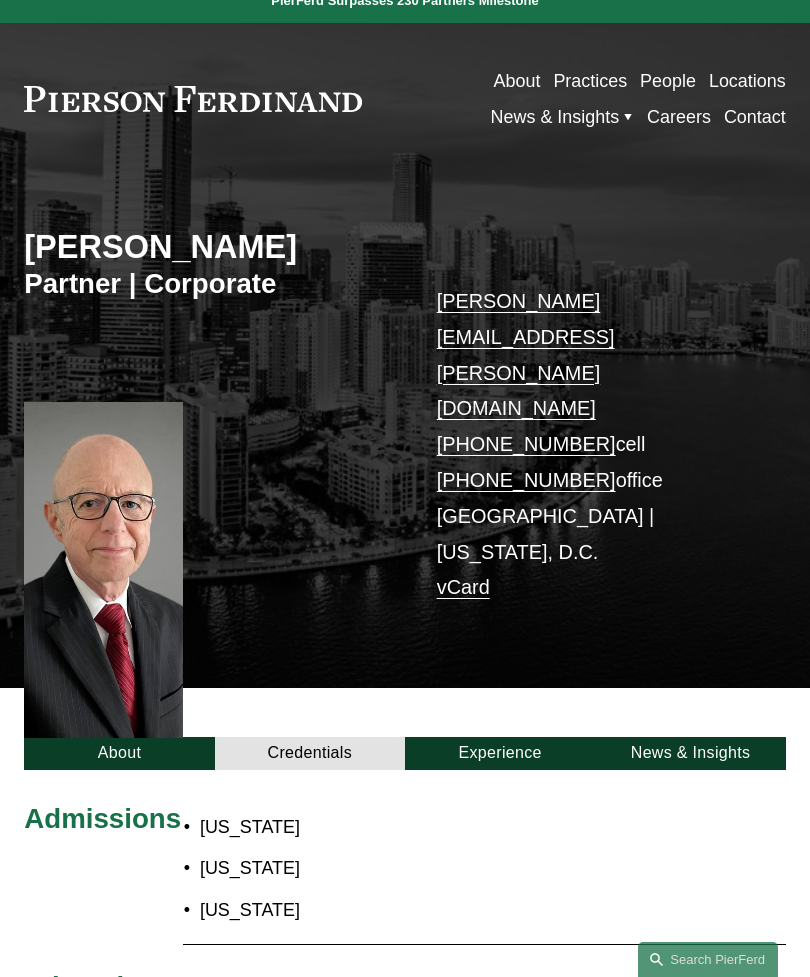 scroll, scrollTop: 0, scrollLeft: 0, axis: both 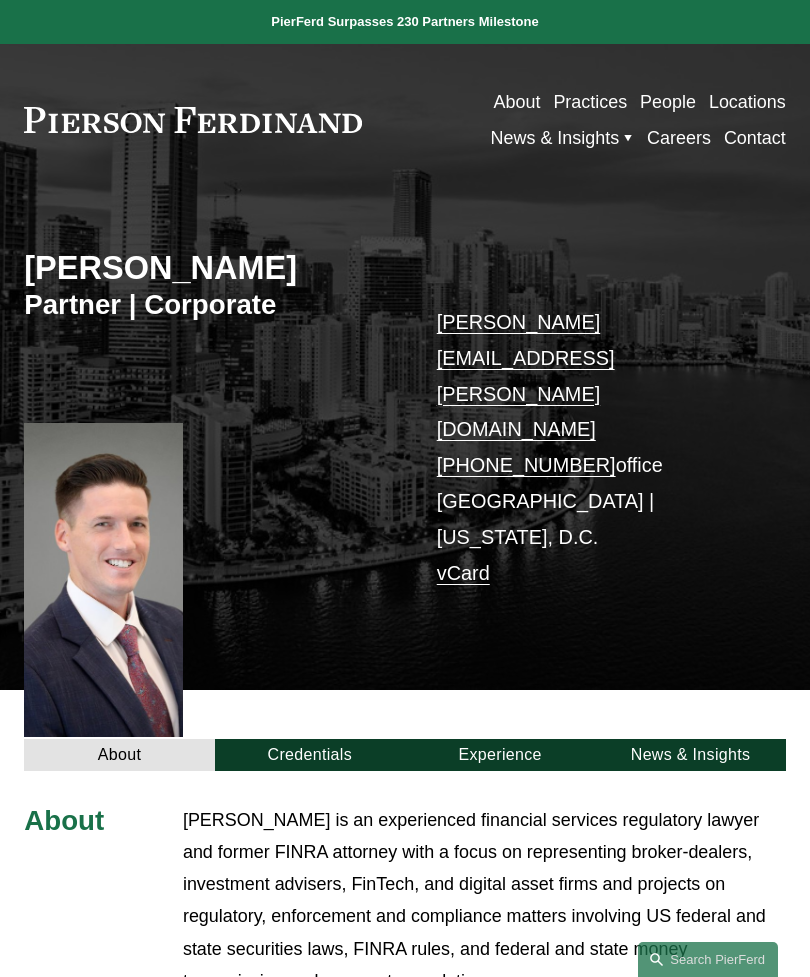 click on "Credentials" at bounding box center (310, 755) 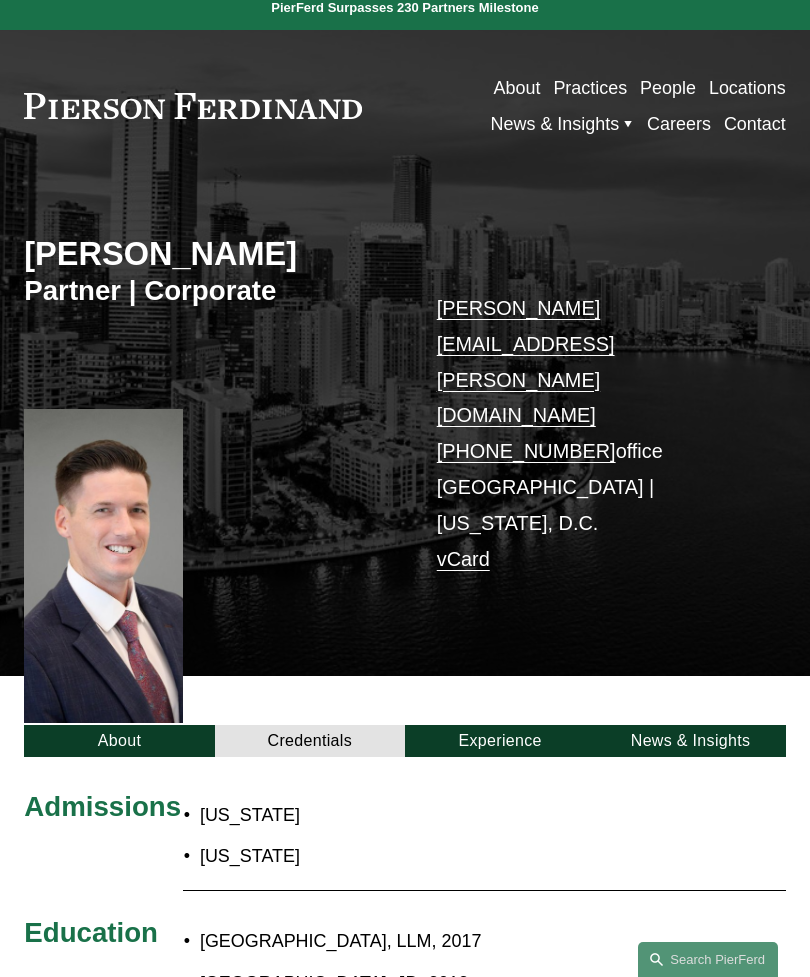 scroll, scrollTop: 0, scrollLeft: 0, axis: both 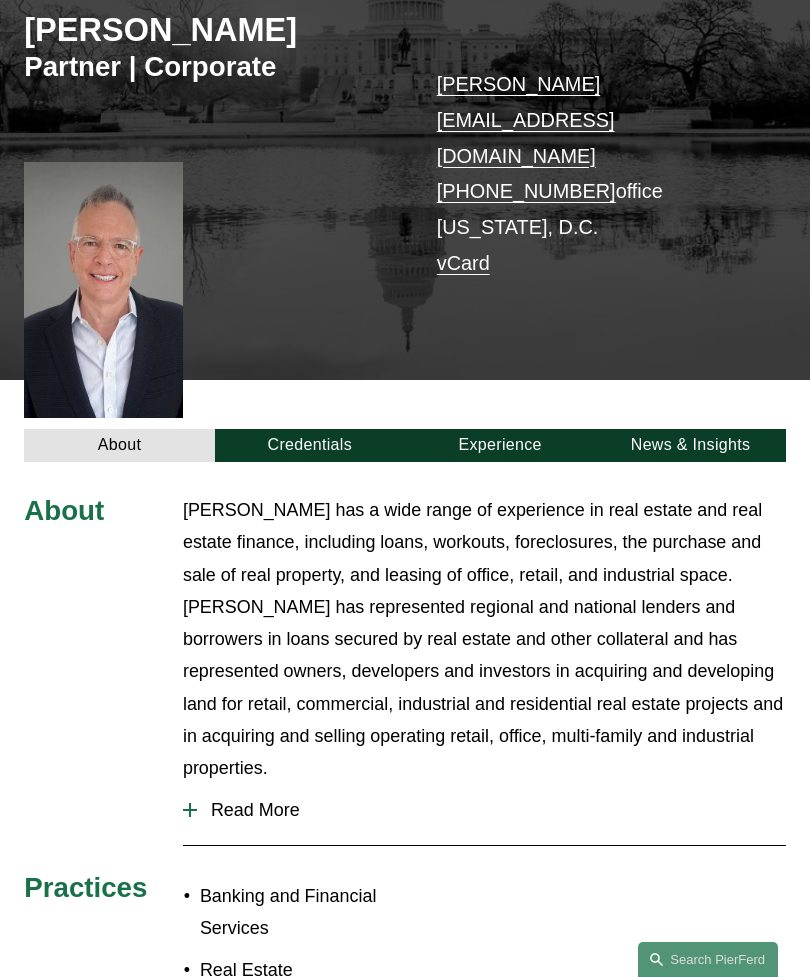 click on "Credentials" at bounding box center (310, 445) 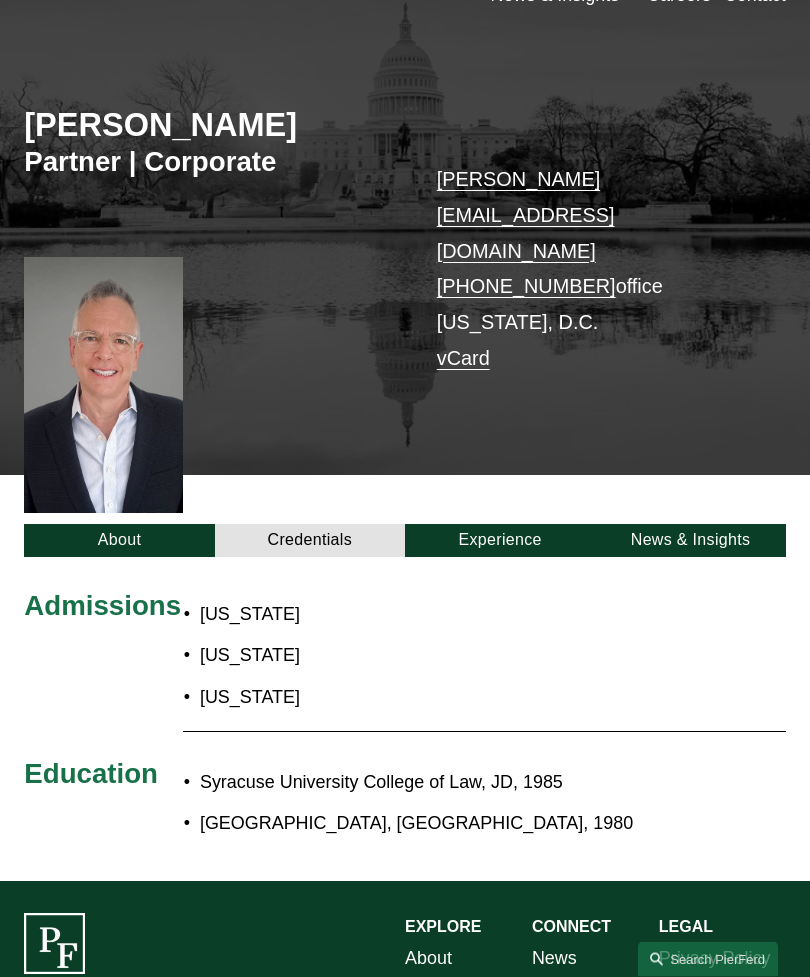 scroll, scrollTop: 0, scrollLeft: 0, axis: both 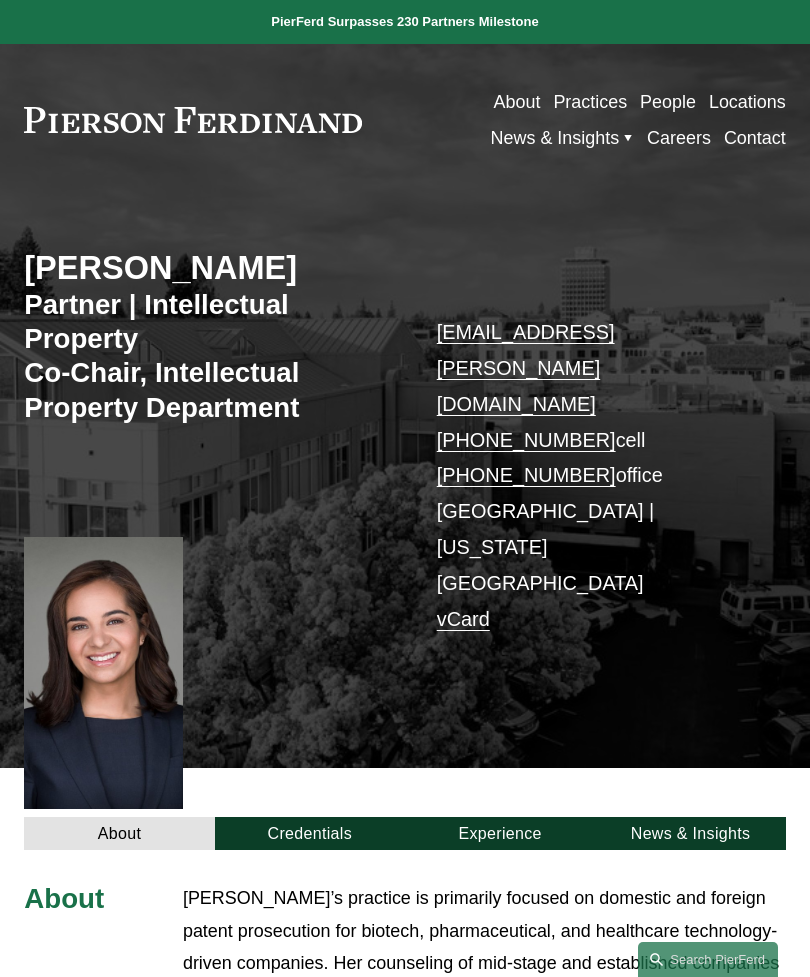 click on "Credentials" at bounding box center [310, 833] 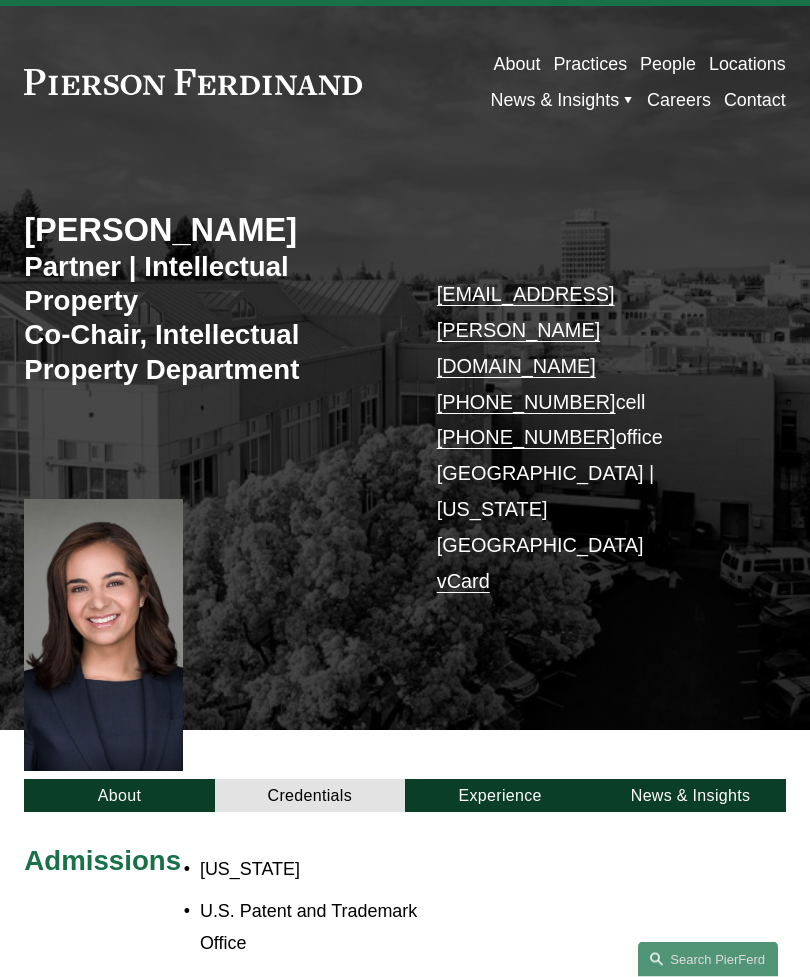 scroll, scrollTop: 0, scrollLeft: 0, axis: both 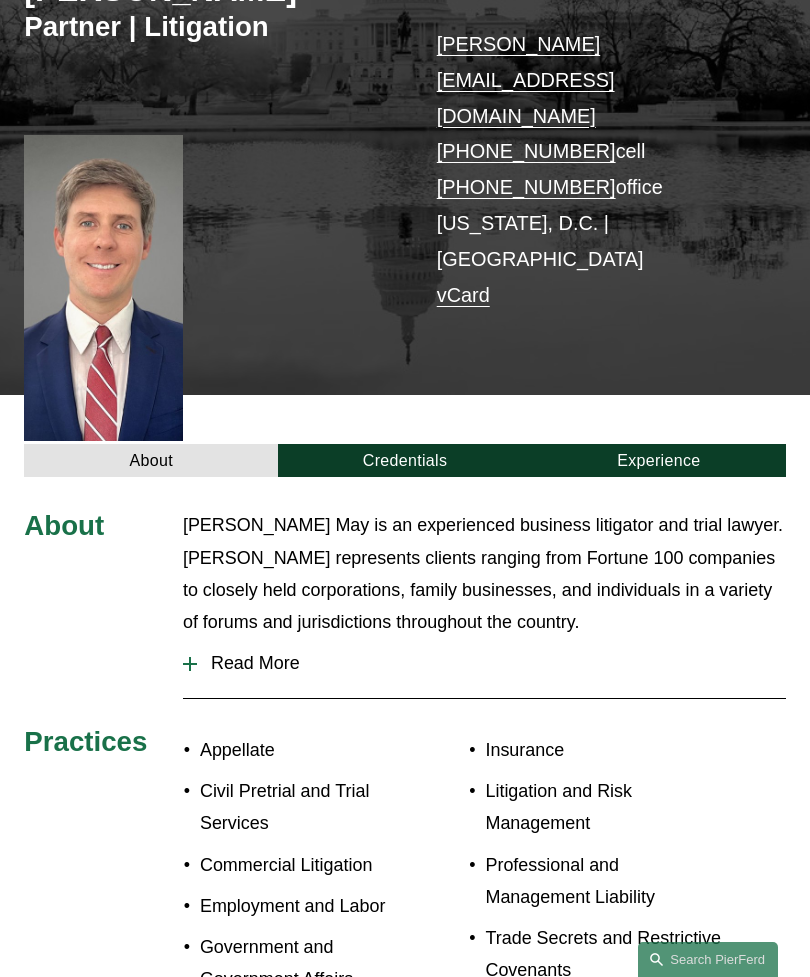 click on "Credentials" at bounding box center (405, 460) 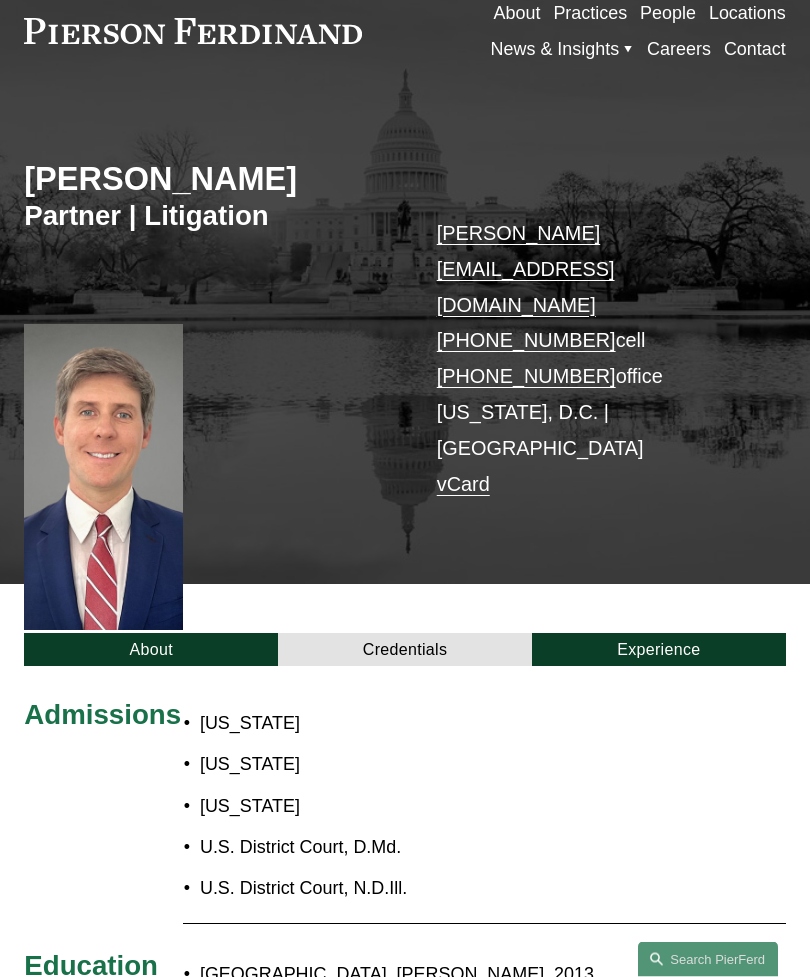 scroll, scrollTop: 0, scrollLeft: 0, axis: both 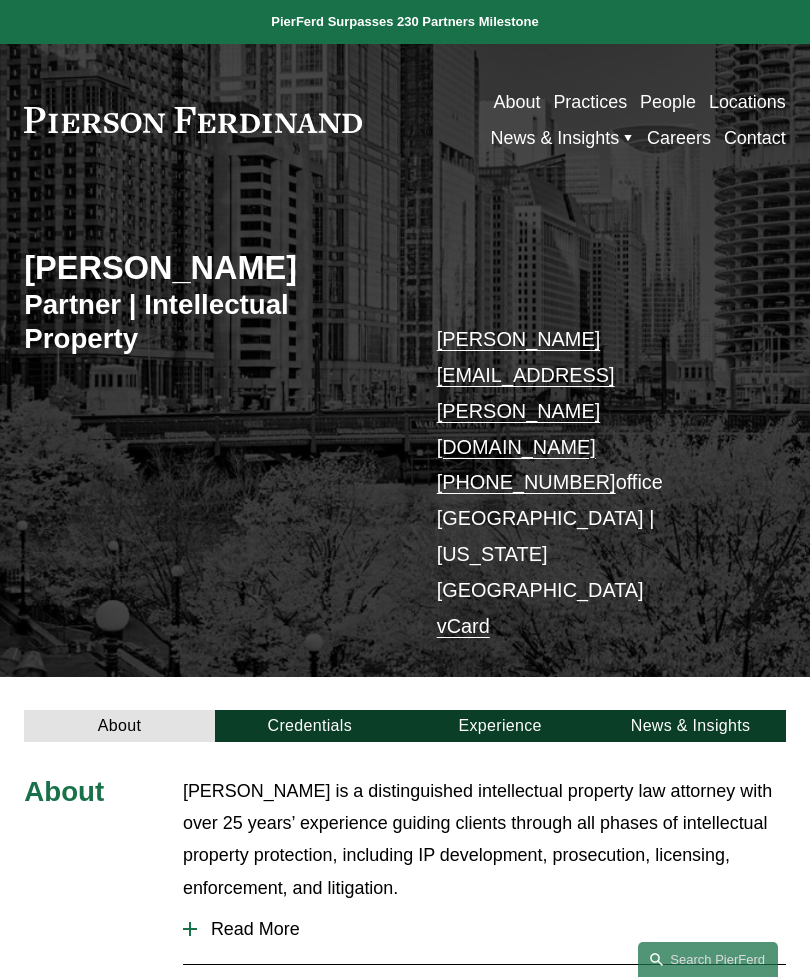 click on "Credentials" at bounding box center (310, 726) 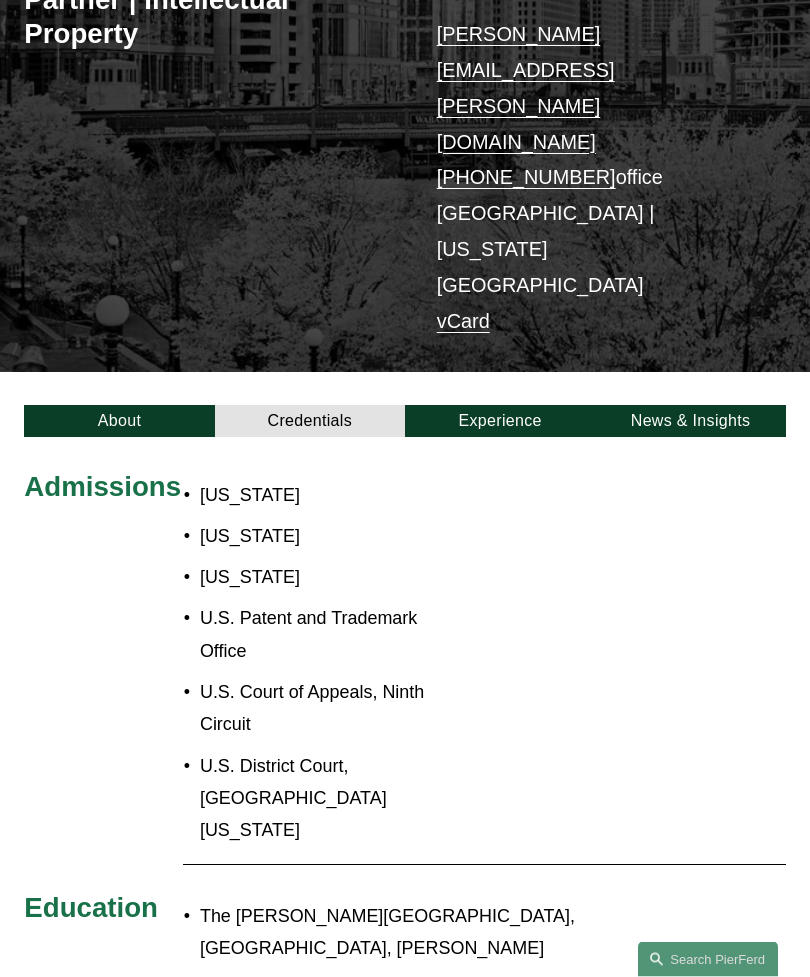 scroll, scrollTop: 0, scrollLeft: 0, axis: both 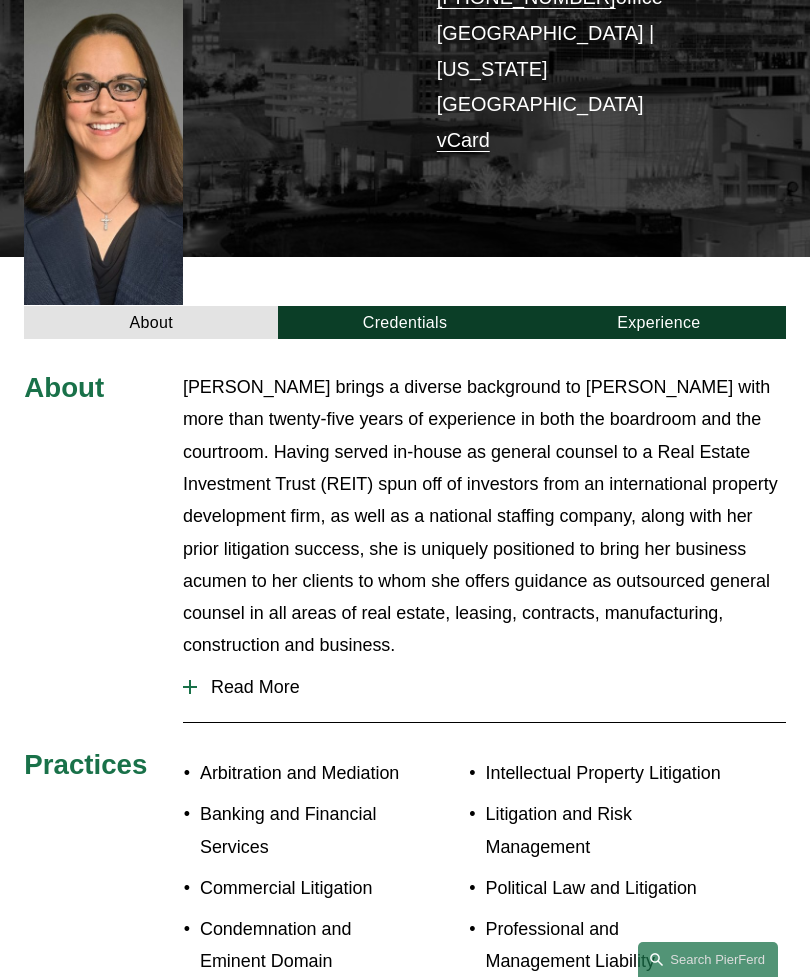 click on "Credentials" at bounding box center [405, 322] 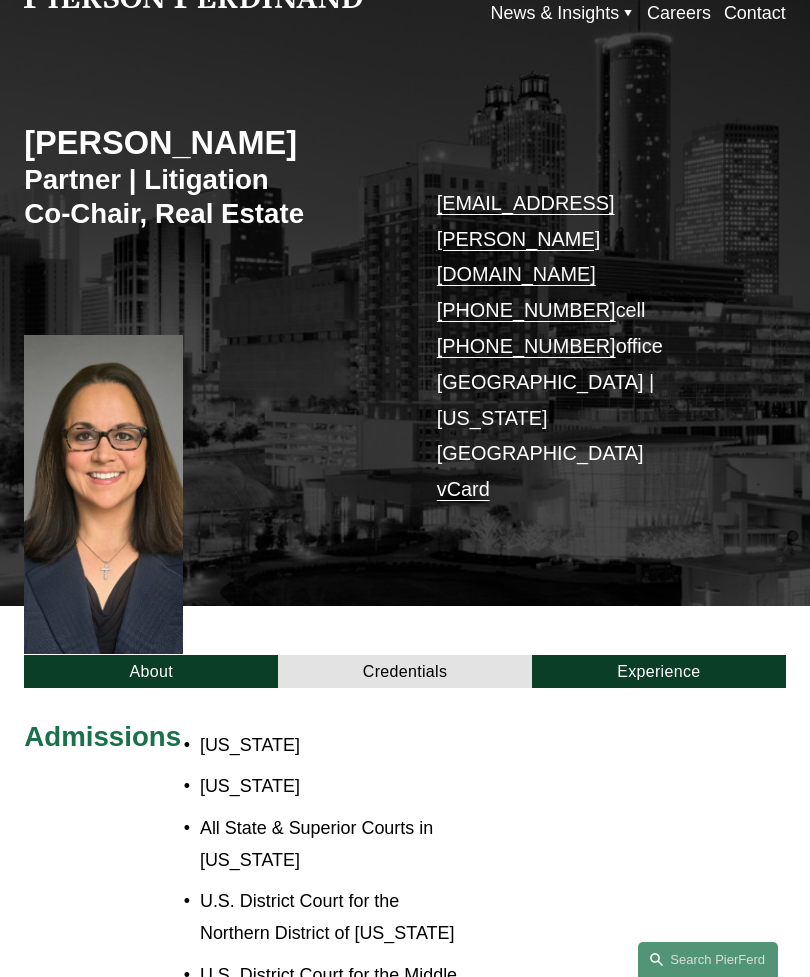 scroll, scrollTop: 0, scrollLeft: 0, axis: both 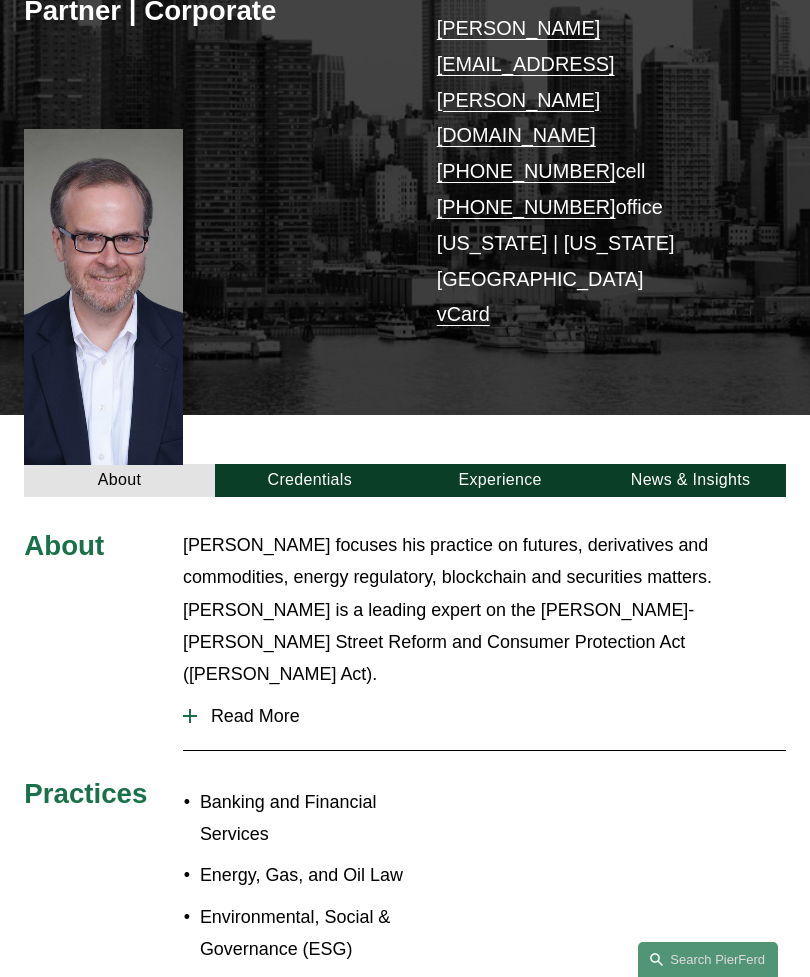 click on "Experience" at bounding box center (500, 480) 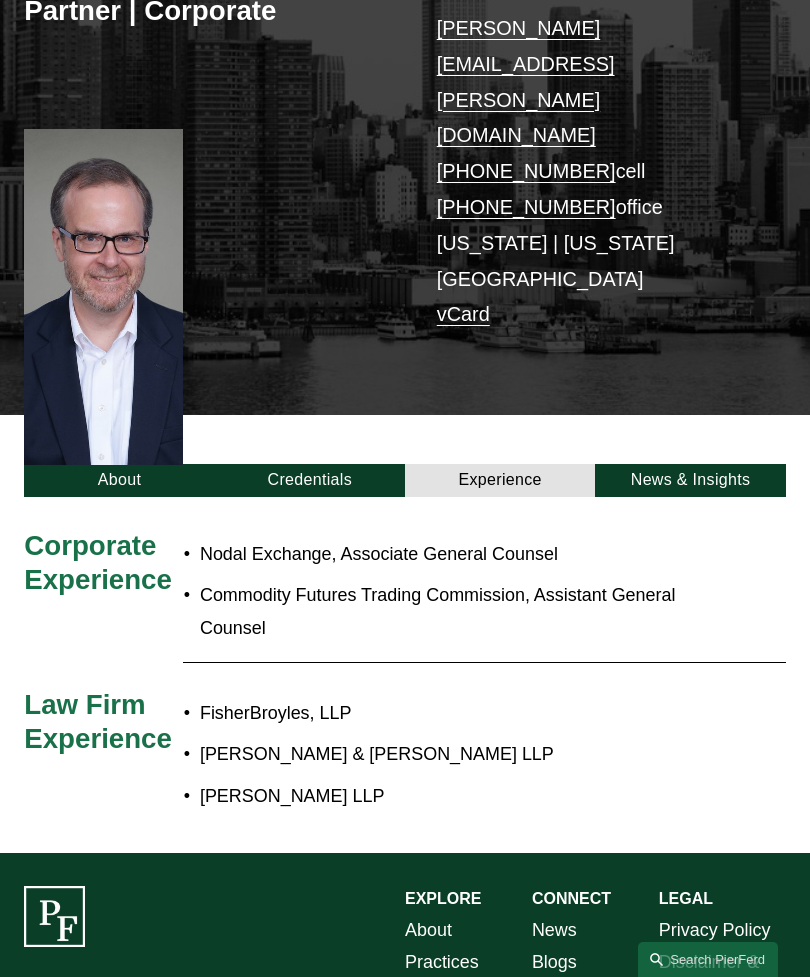 click on "Credentials" at bounding box center [310, 480] 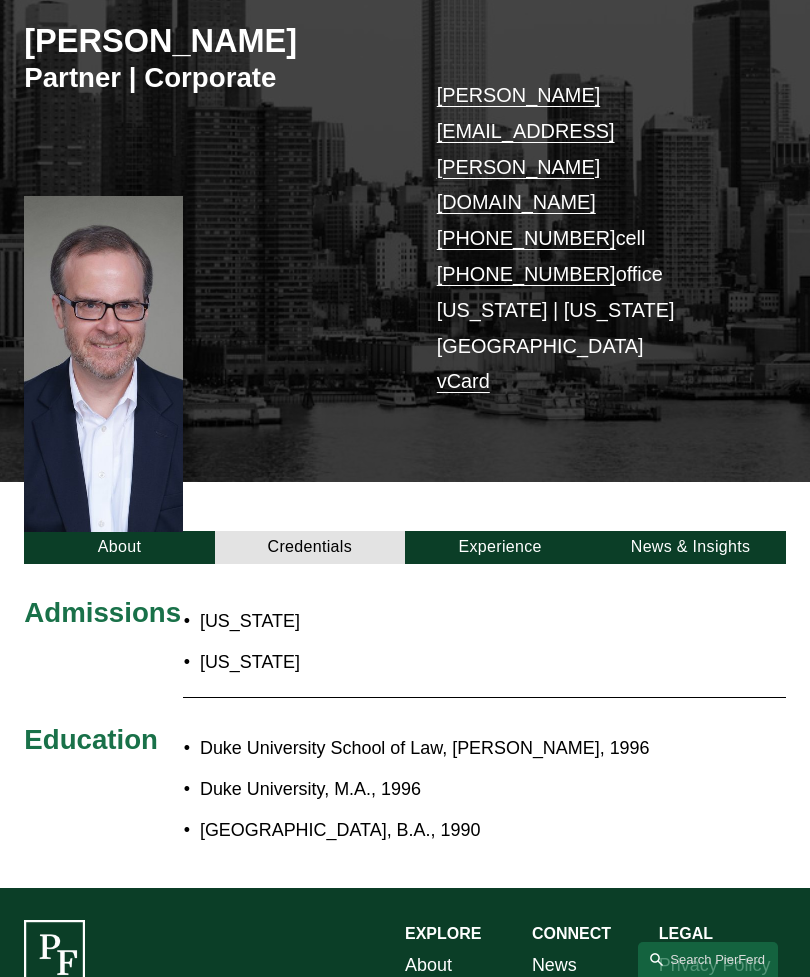scroll, scrollTop: 0, scrollLeft: 0, axis: both 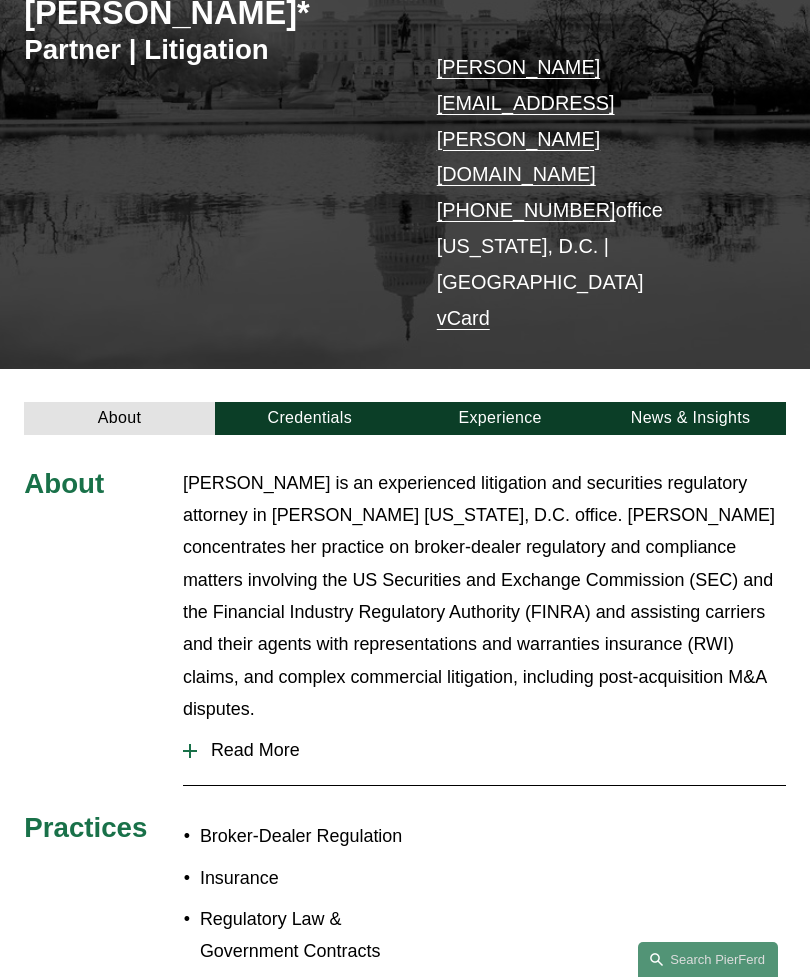 click on "Credentials" at bounding box center (310, 418) 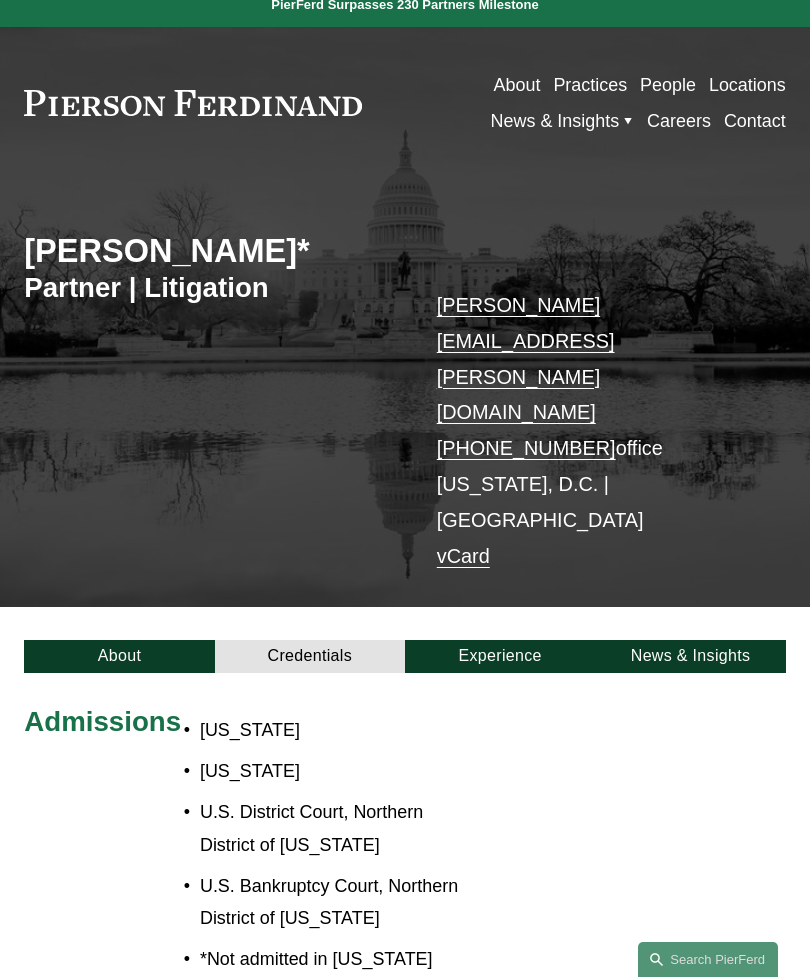 scroll, scrollTop: 0, scrollLeft: 0, axis: both 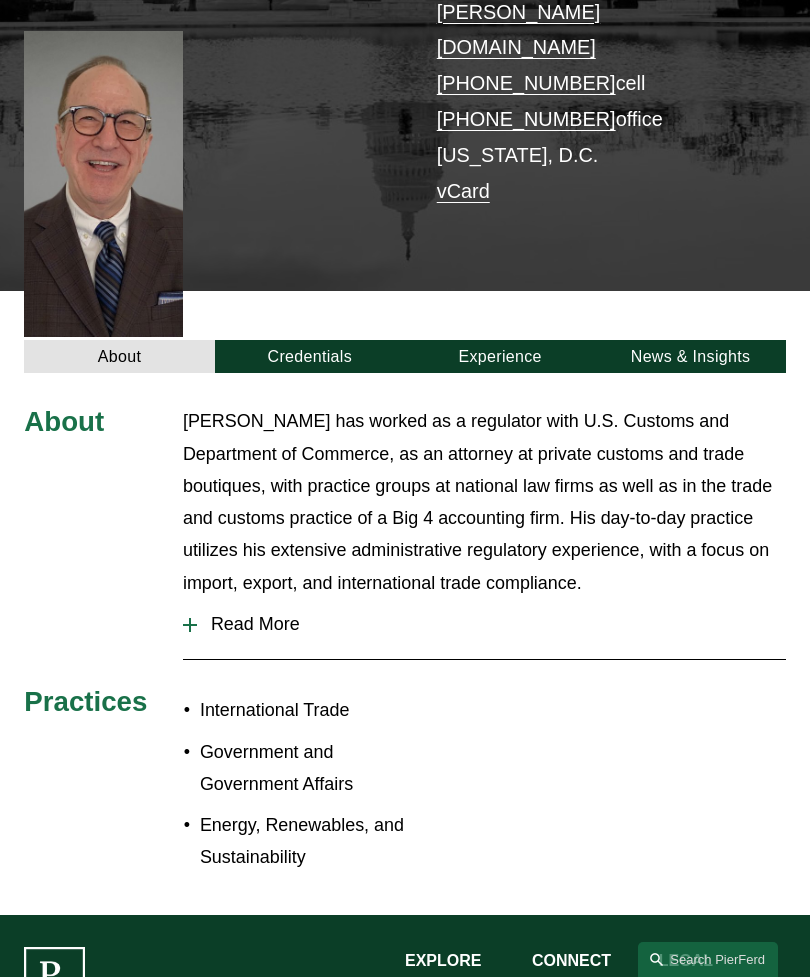 click on "Credentials" at bounding box center [310, 356] 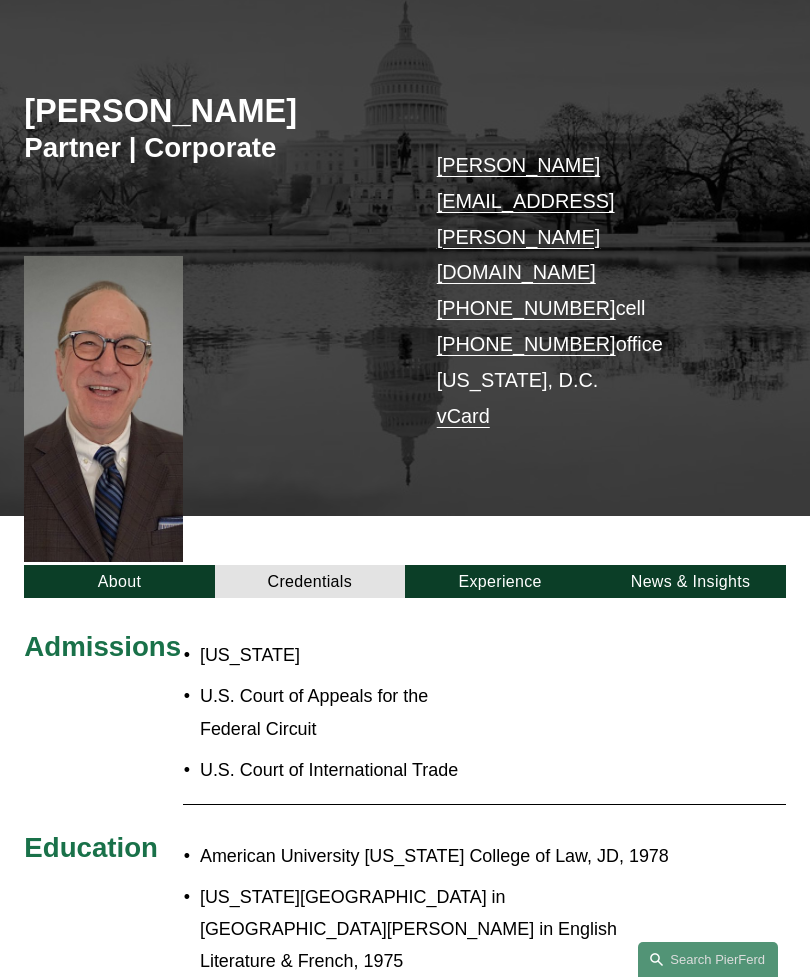 scroll, scrollTop: 0, scrollLeft: 0, axis: both 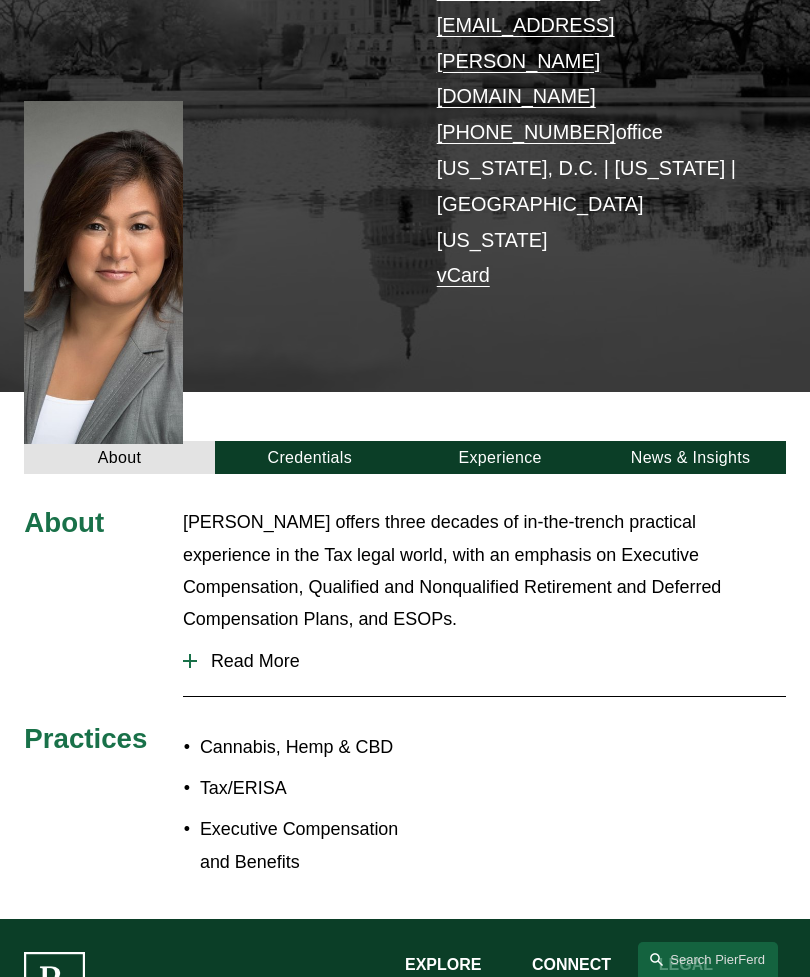 click on "Credentials" at bounding box center (310, 457) 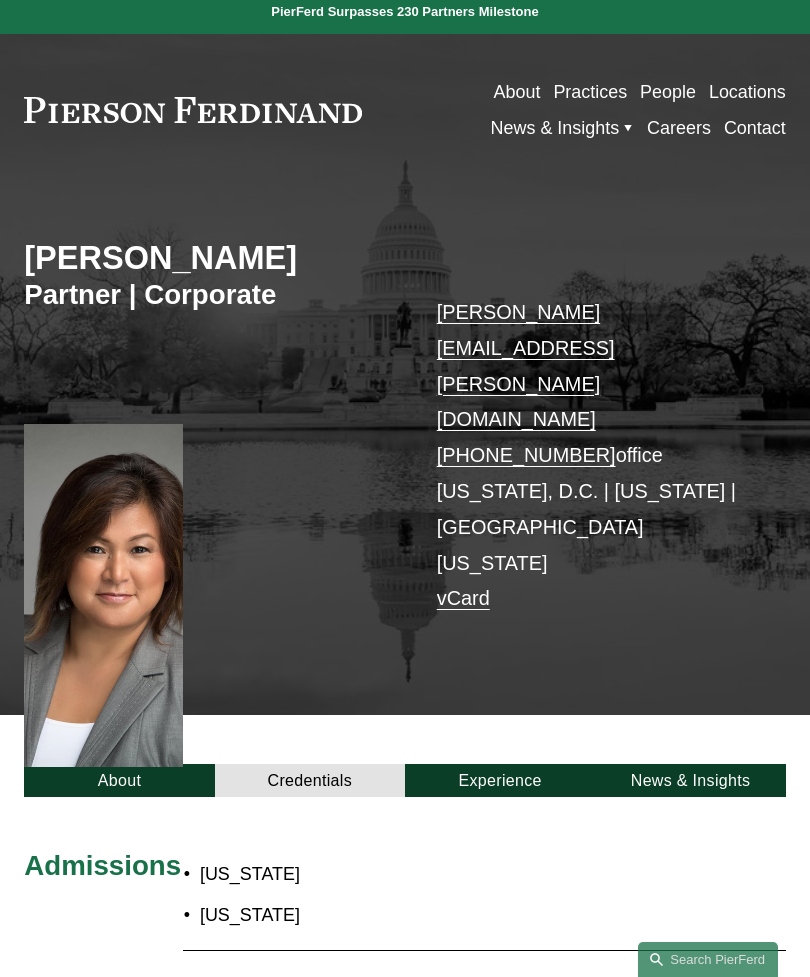 scroll, scrollTop: 0, scrollLeft: 0, axis: both 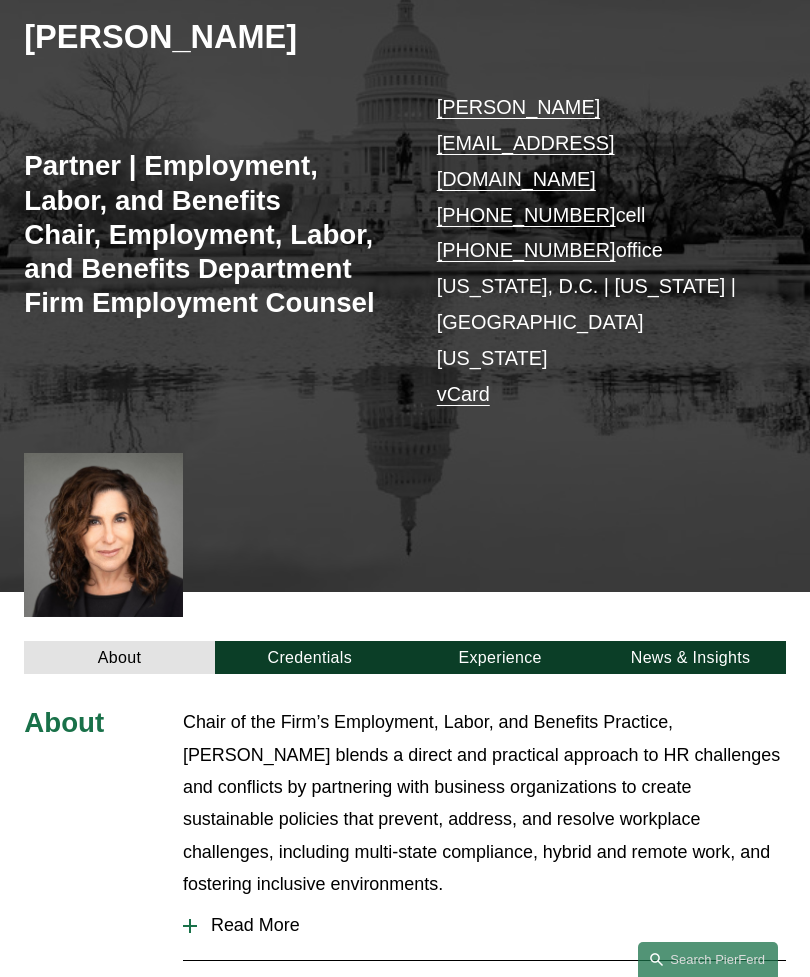 click on "Credentials" at bounding box center [310, 657] 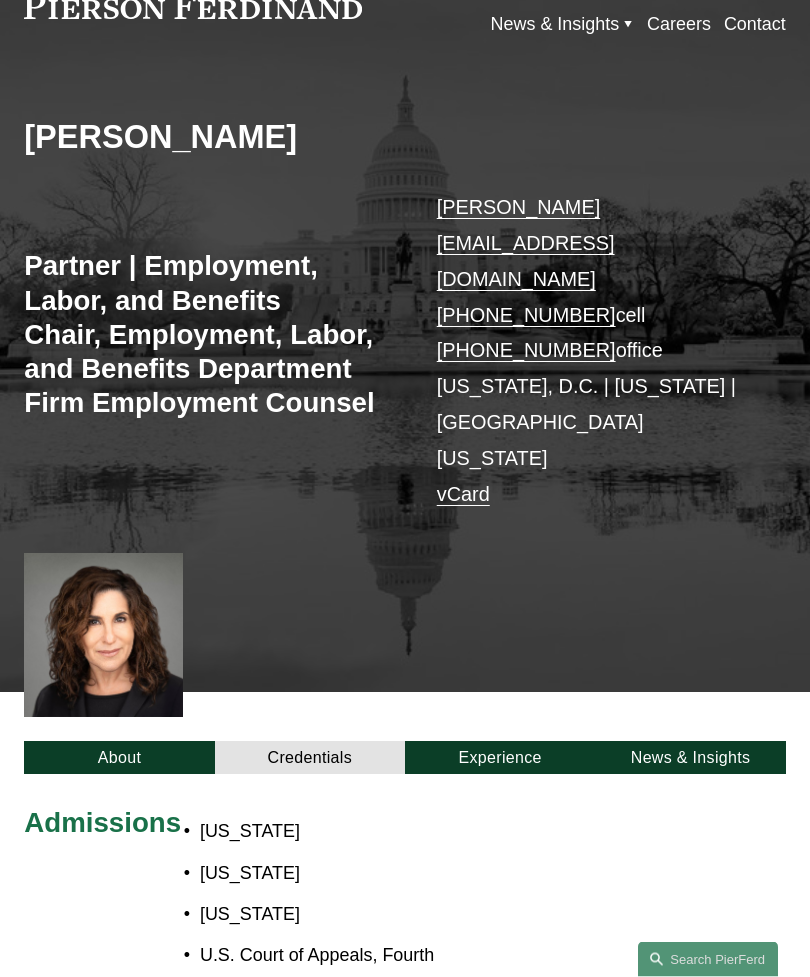 scroll, scrollTop: 0, scrollLeft: 0, axis: both 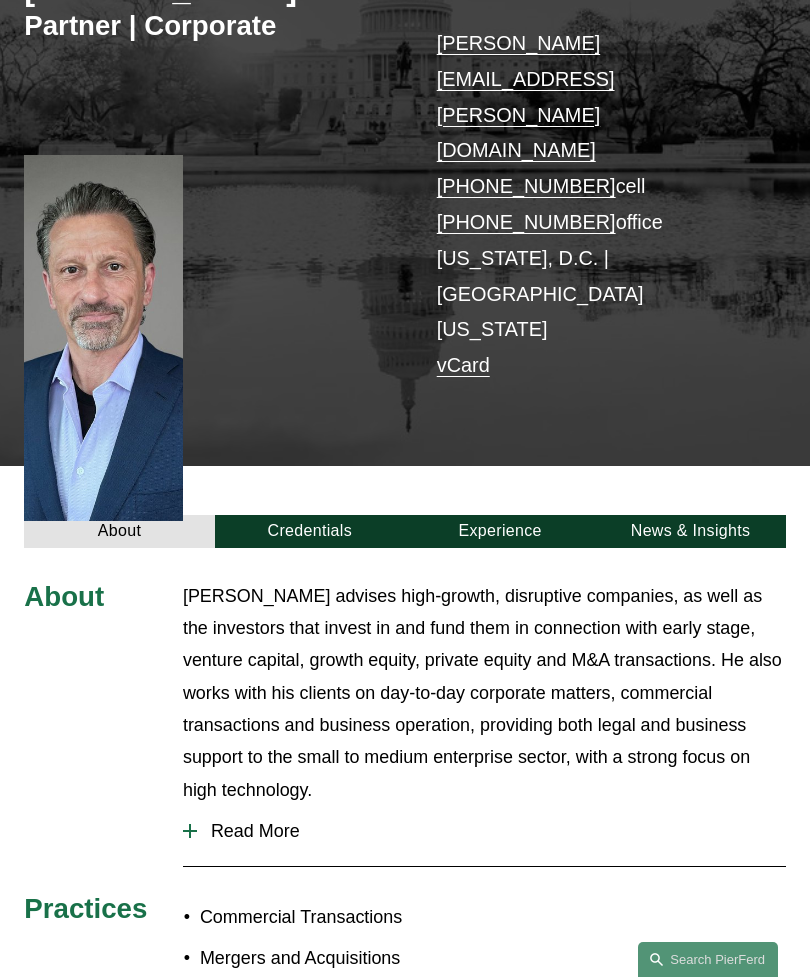 click on "Credentials" at bounding box center [310, 531] 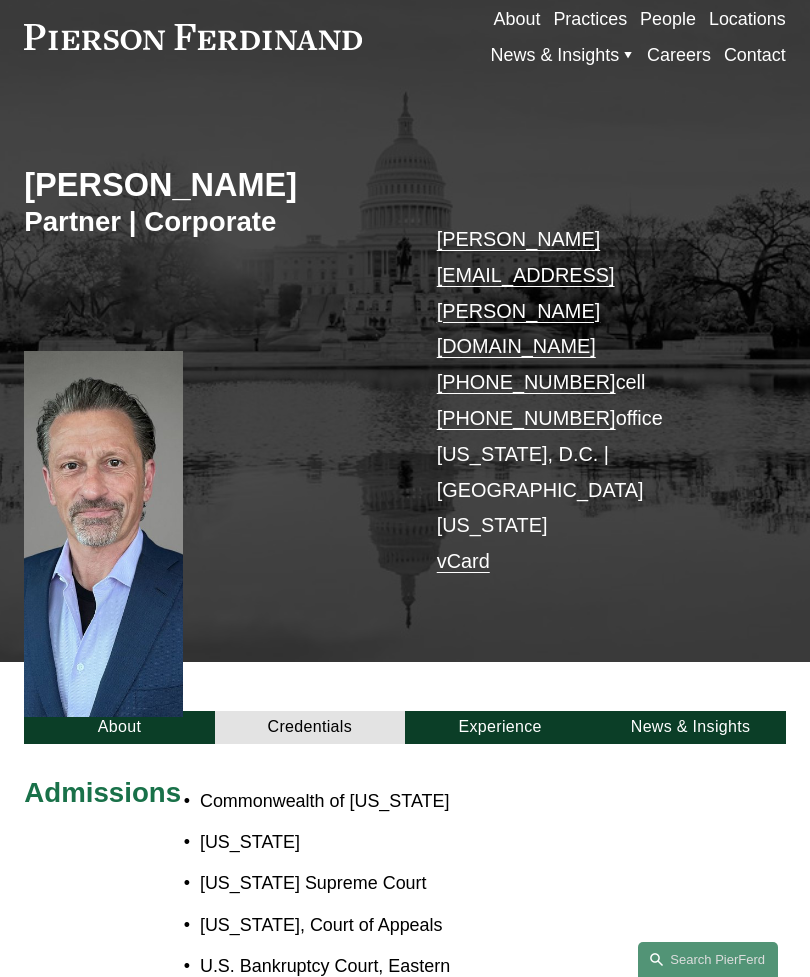 scroll, scrollTop: 0, scrollLeft: 0, axis: both 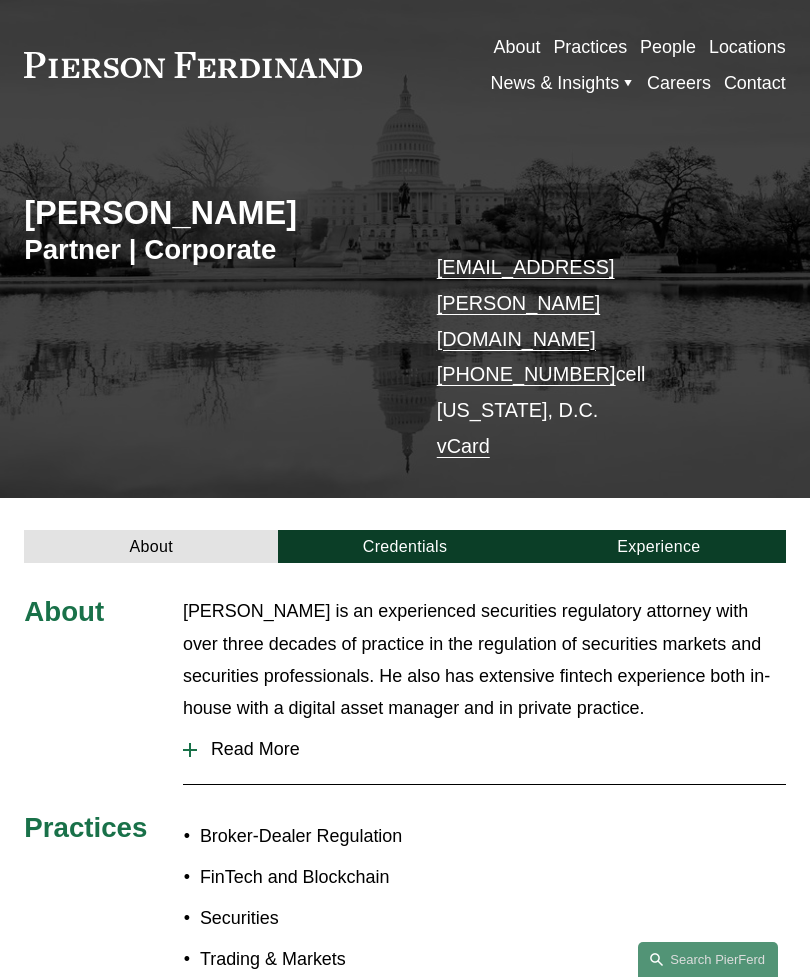 click on "Credentials" at bounding box center (405, 546) 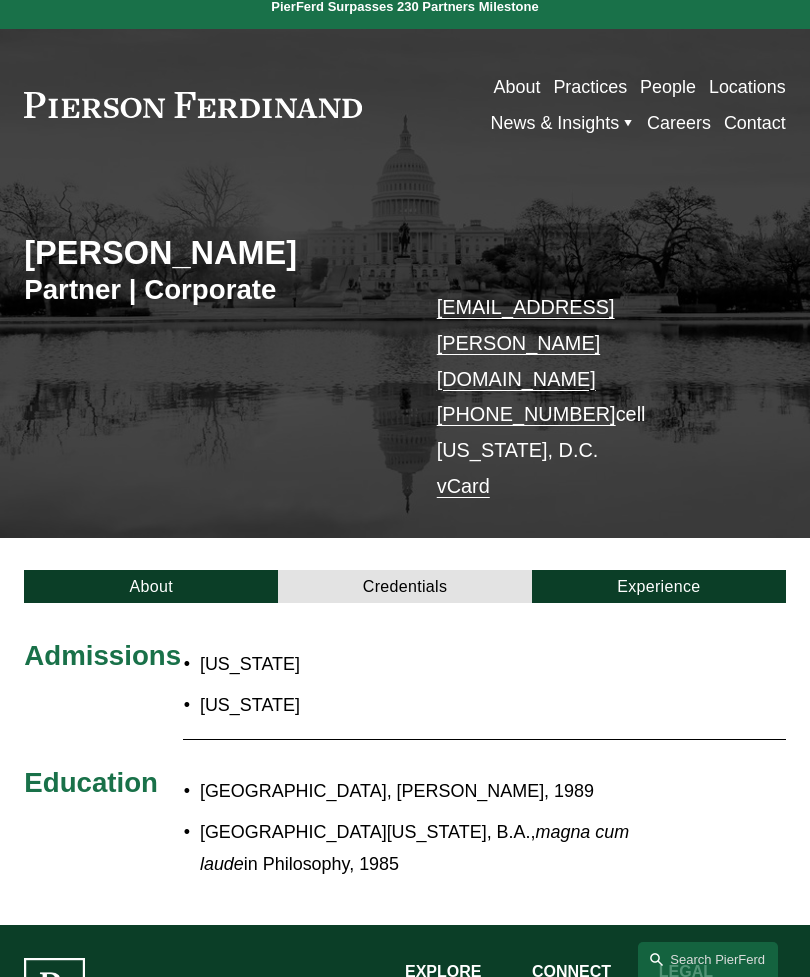 scroll, scrollTop: 0, scrollLeft: 0, axis: both 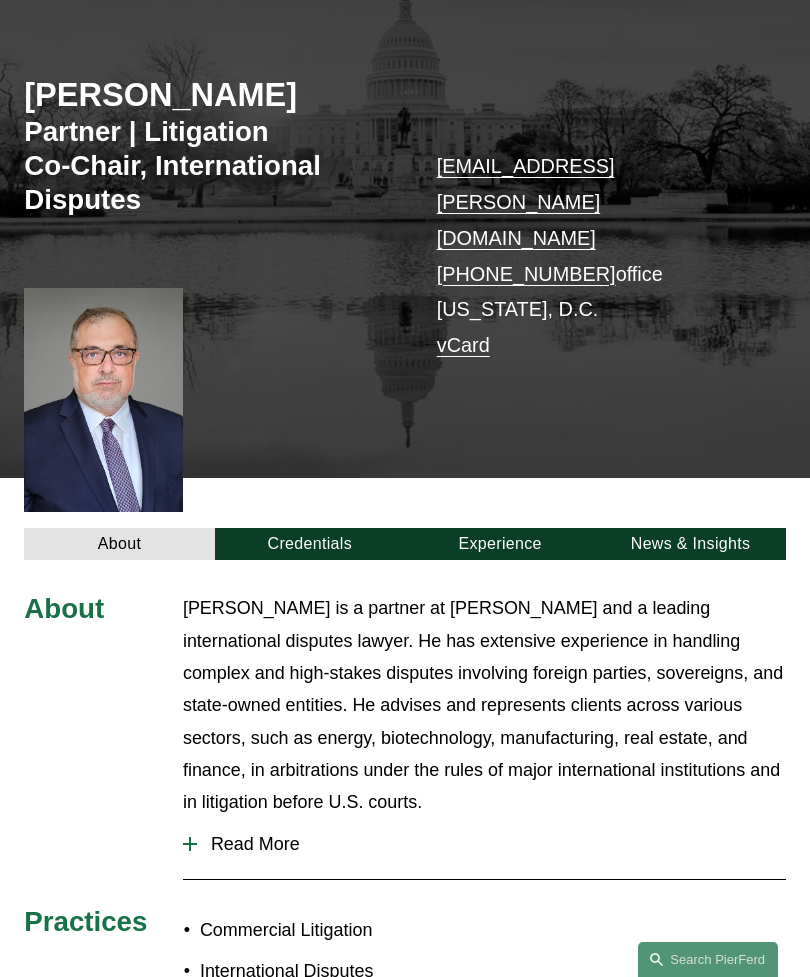 click on "Credentials" at bounding box center (310, 544) 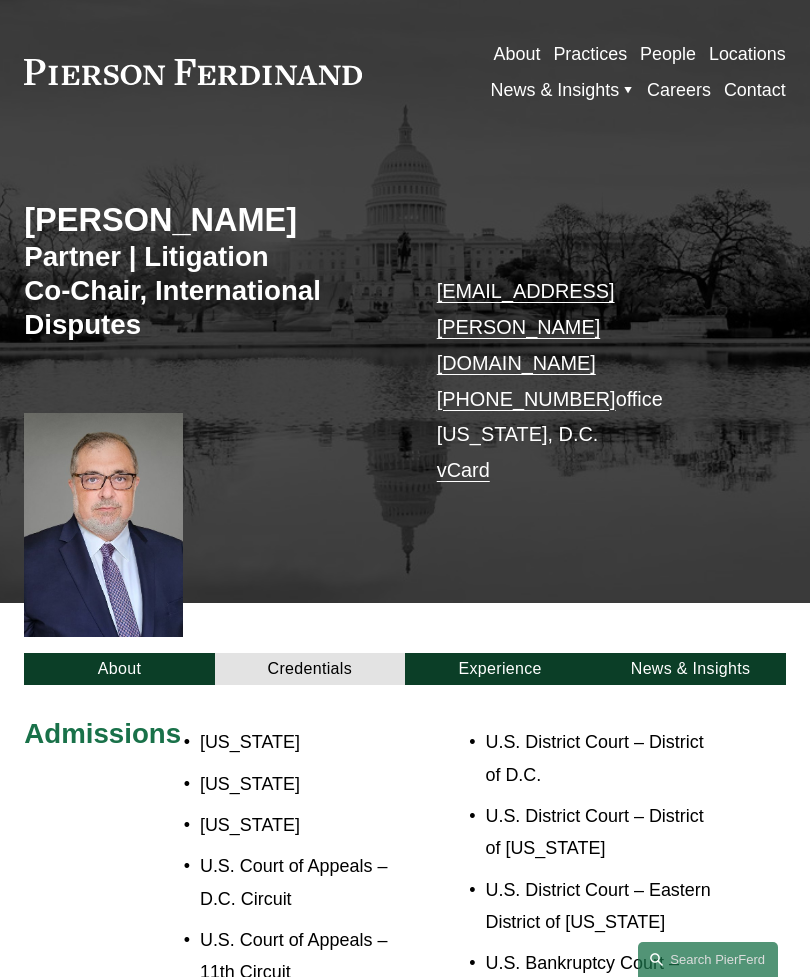 scroll, scrollTop: 0, scrollLeft: 0, axis: both 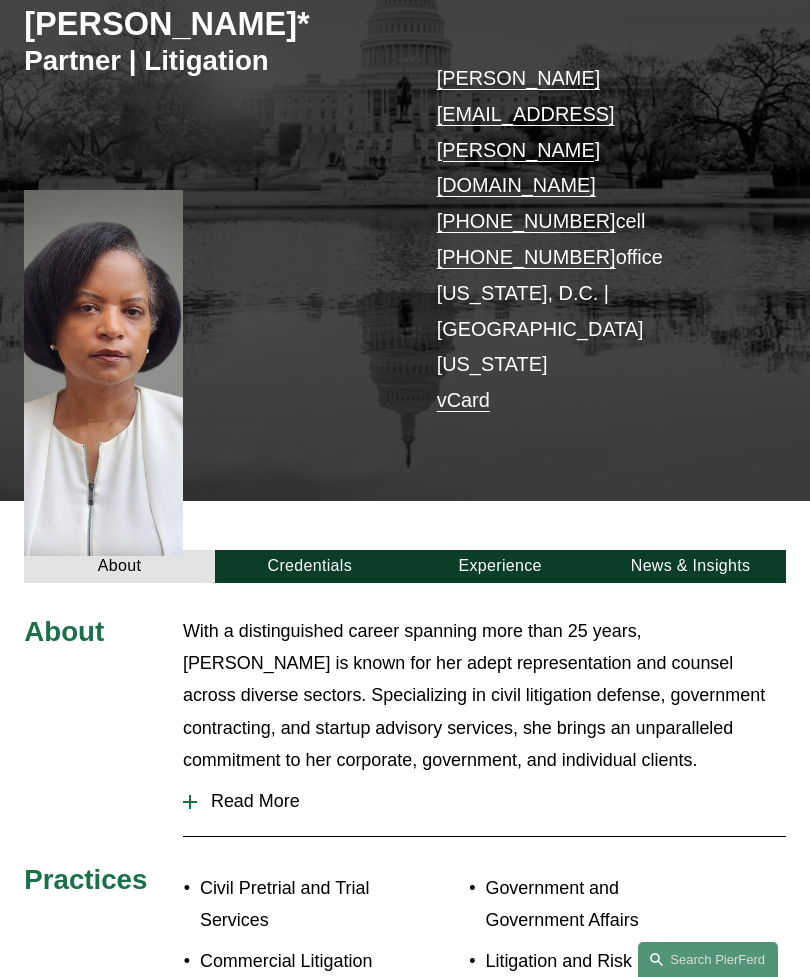 click on "Credentials" at bounding box center [310, 566] 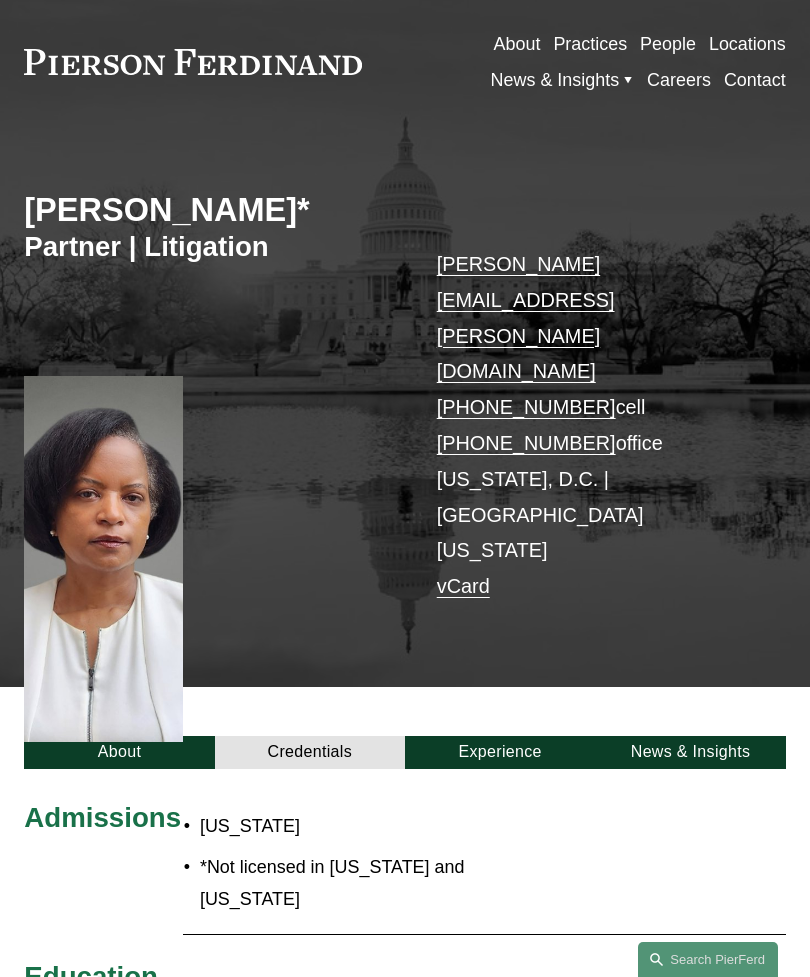 scroll, scrollTop: 0, scrollLeft: 0, axis: both 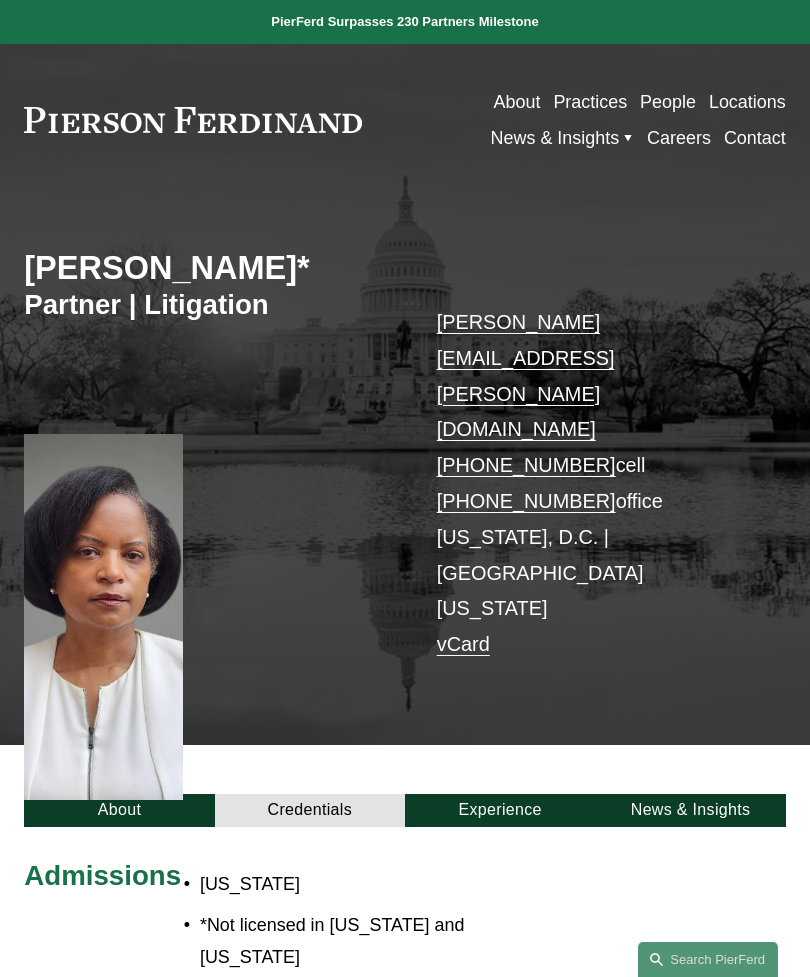 click on "Experience" at bounding box center (500, 810) 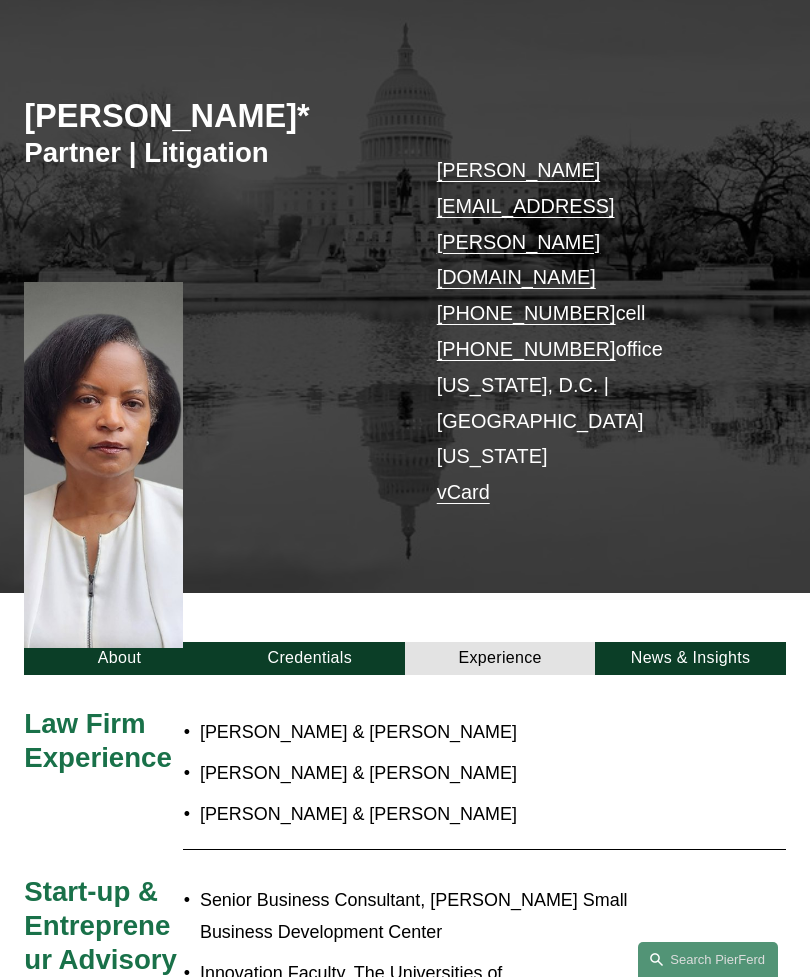 scroll, scrollTop: 0, scrollLeft: 0, axis: both 